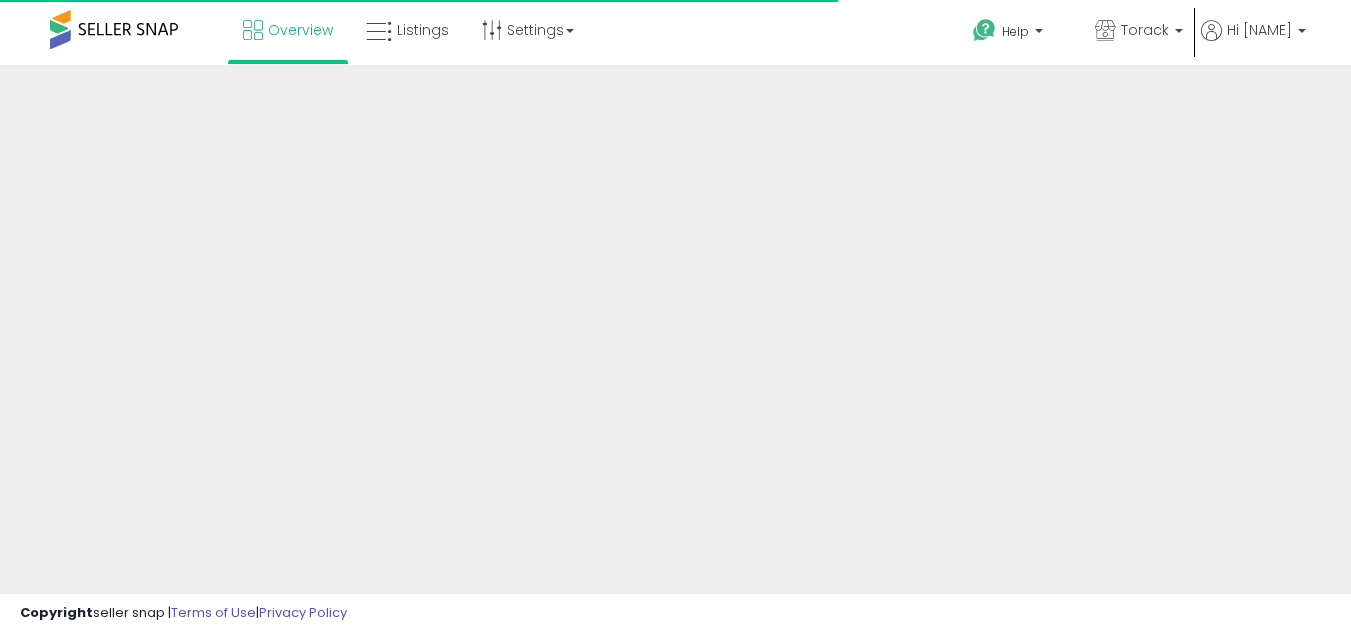 scroll, scrollTop: 0, scrollLeft: 0, axis: both 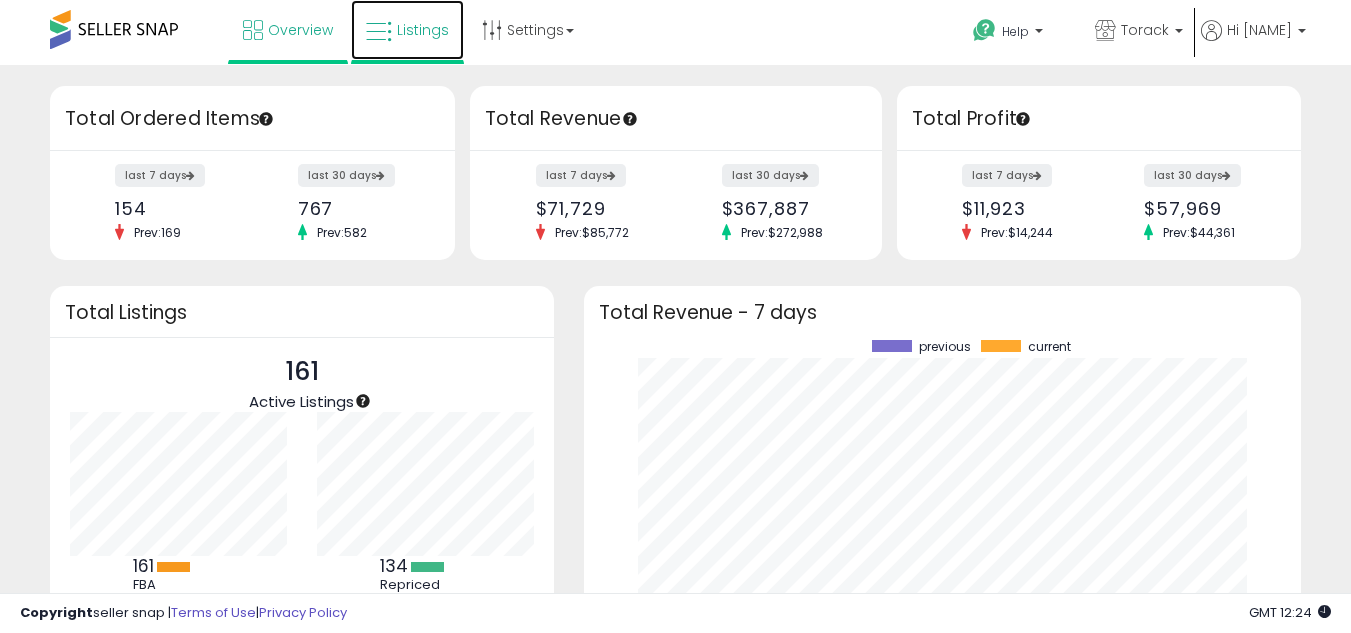 click on "Listings" at bounding box center [423, 30] 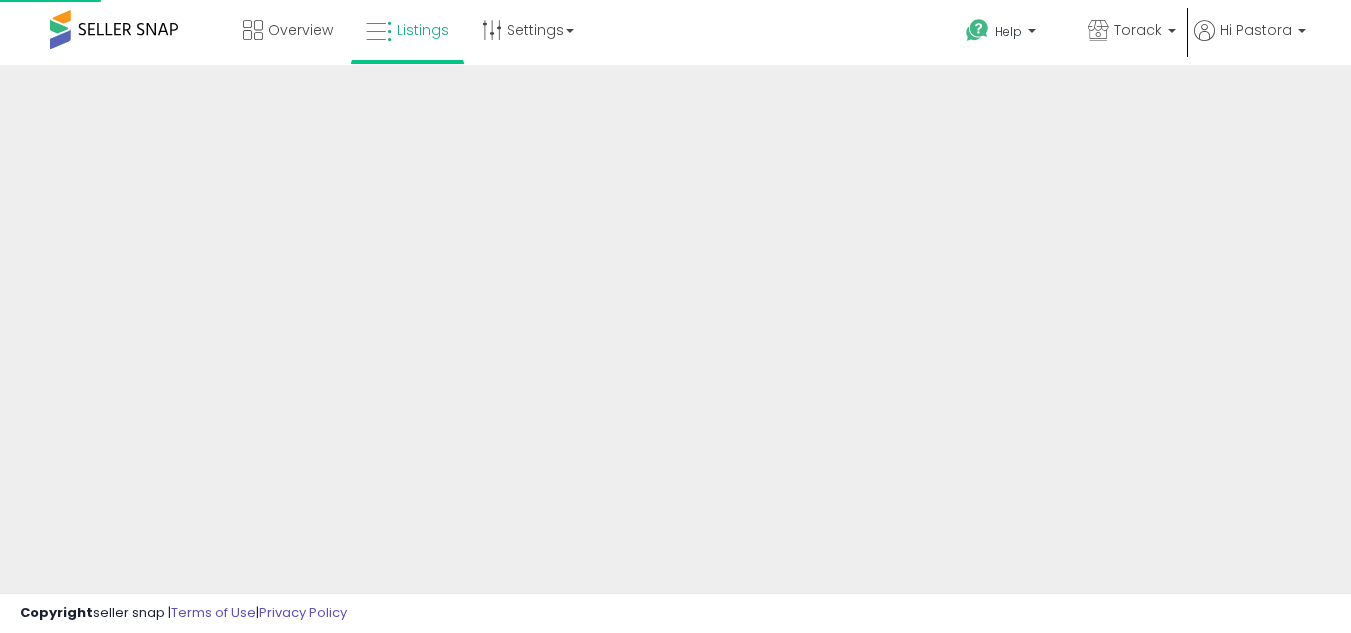 scroll, scrollTop: 0, scrollLeft: 0, axis: both 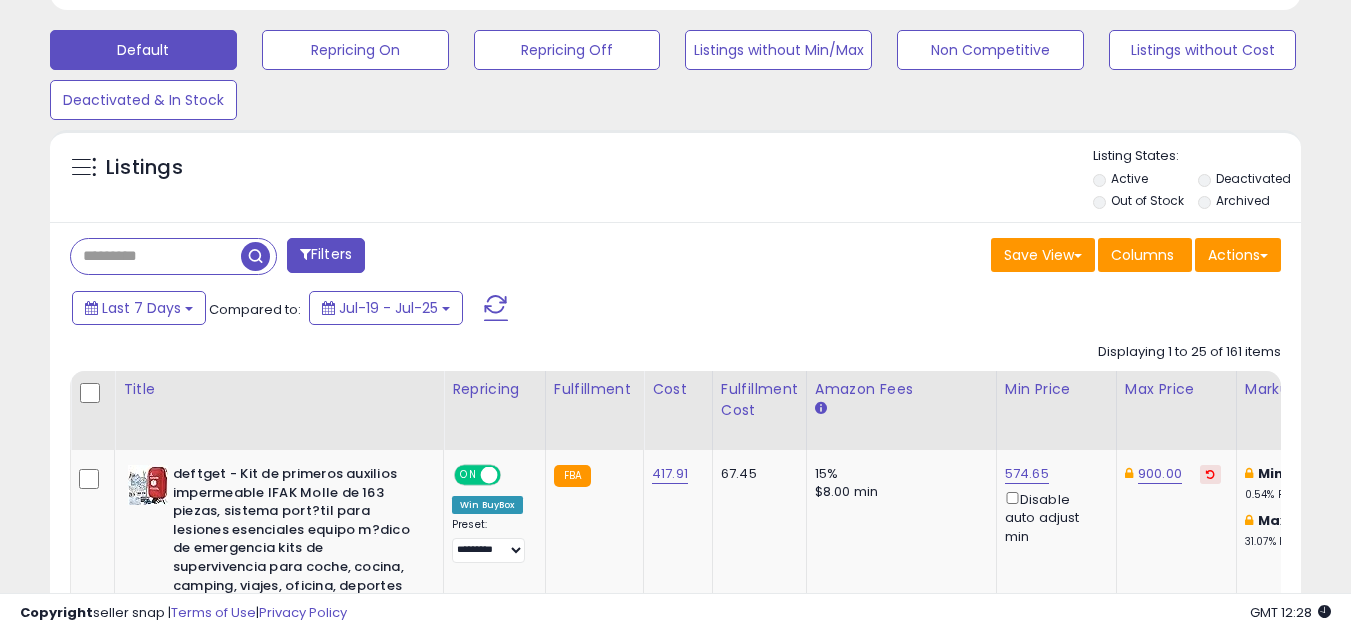 click at bounding box center (156, 256) 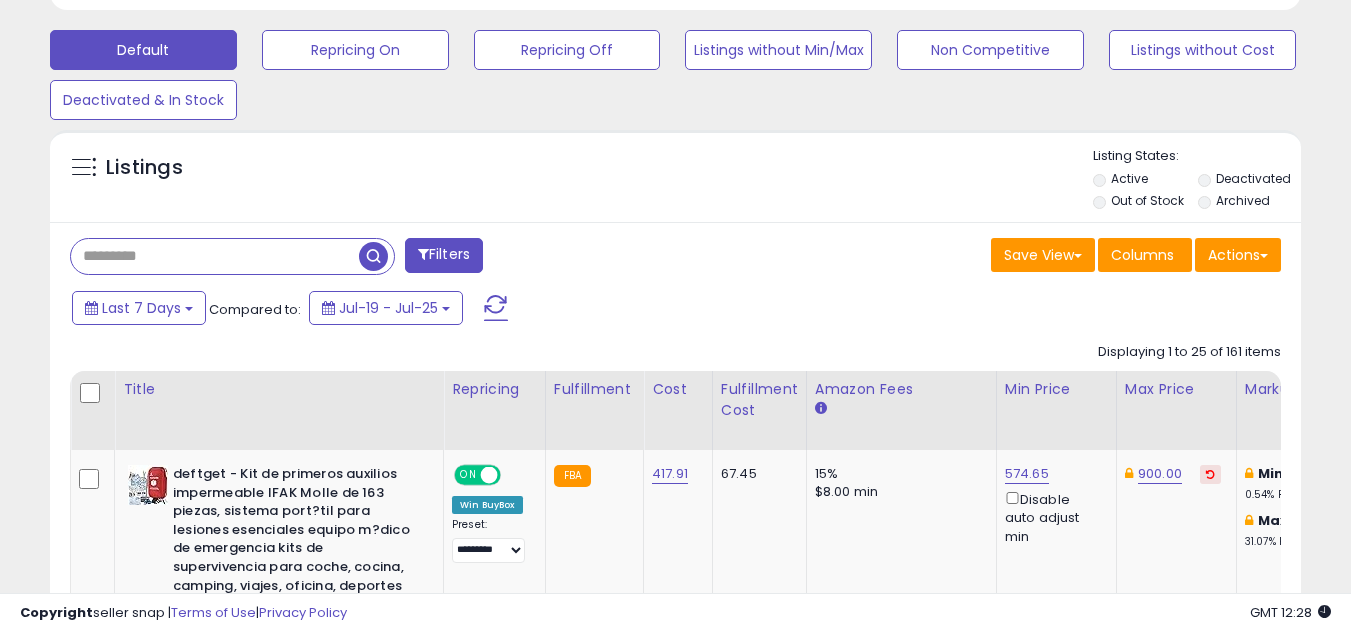 paste on "**********" 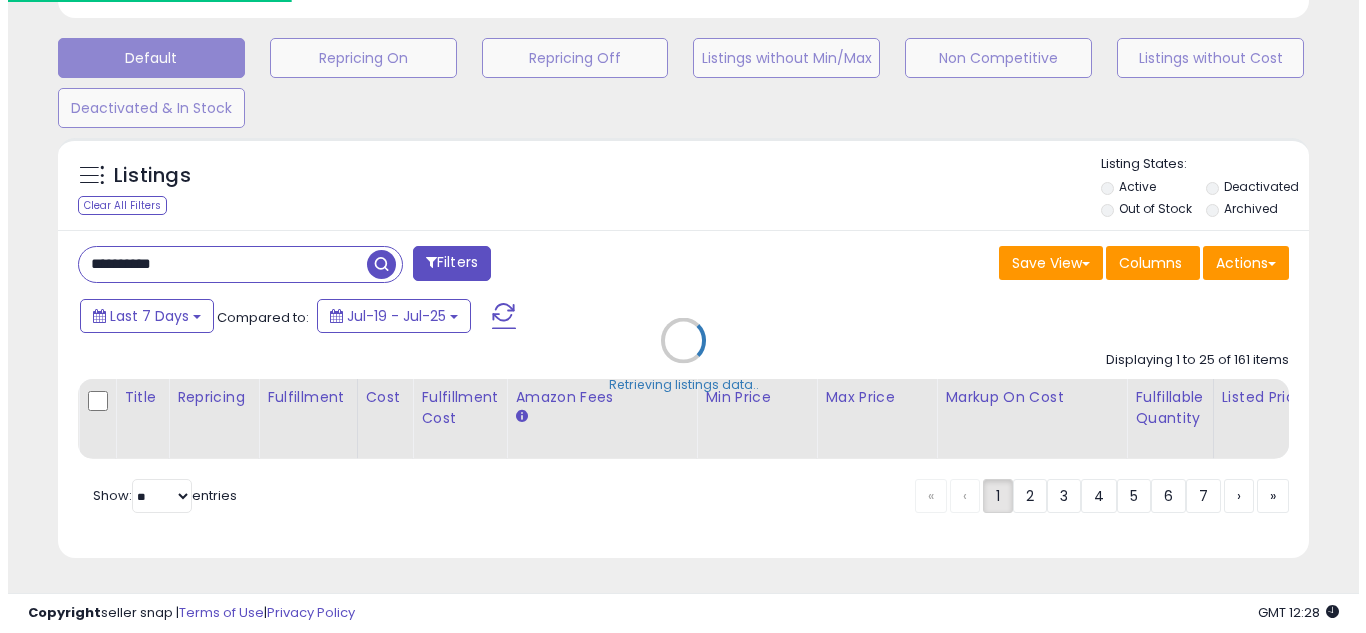 scroll, scrollTop: 999590, scrollLeft: 999267, axis: both 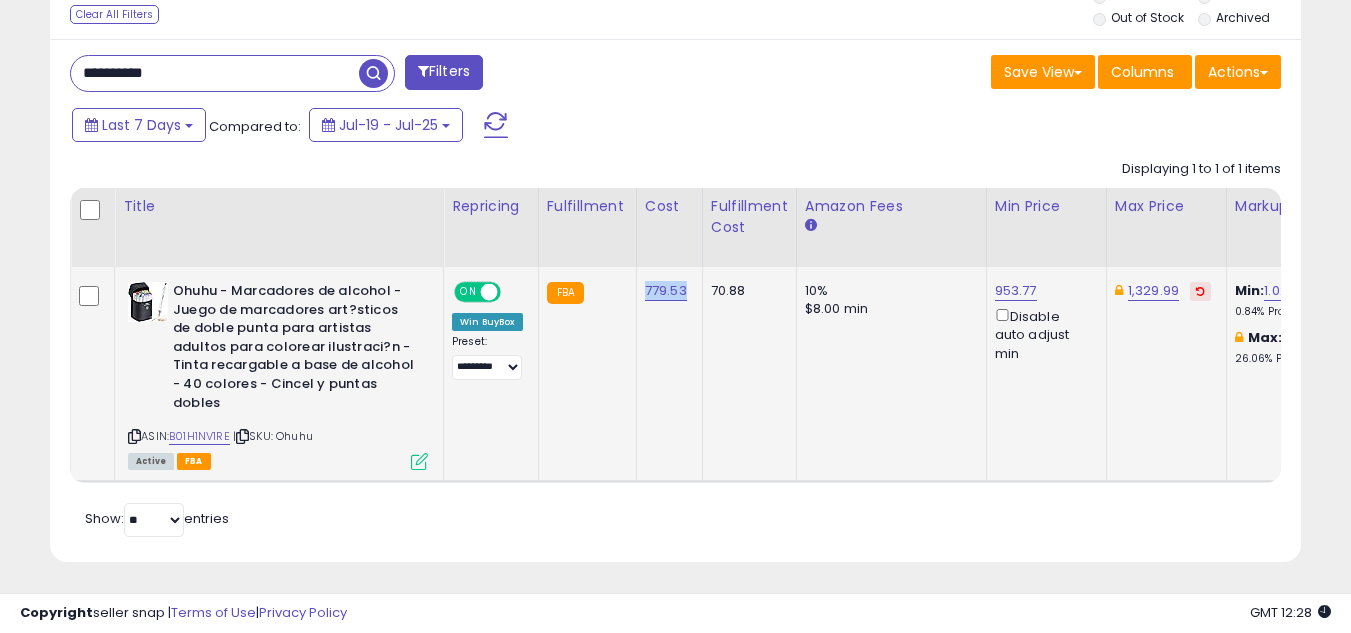 drag, startPoint x: 640, startPoint y: 306, endPoint x: 688, endPoint y: 314, distance: 48.6621 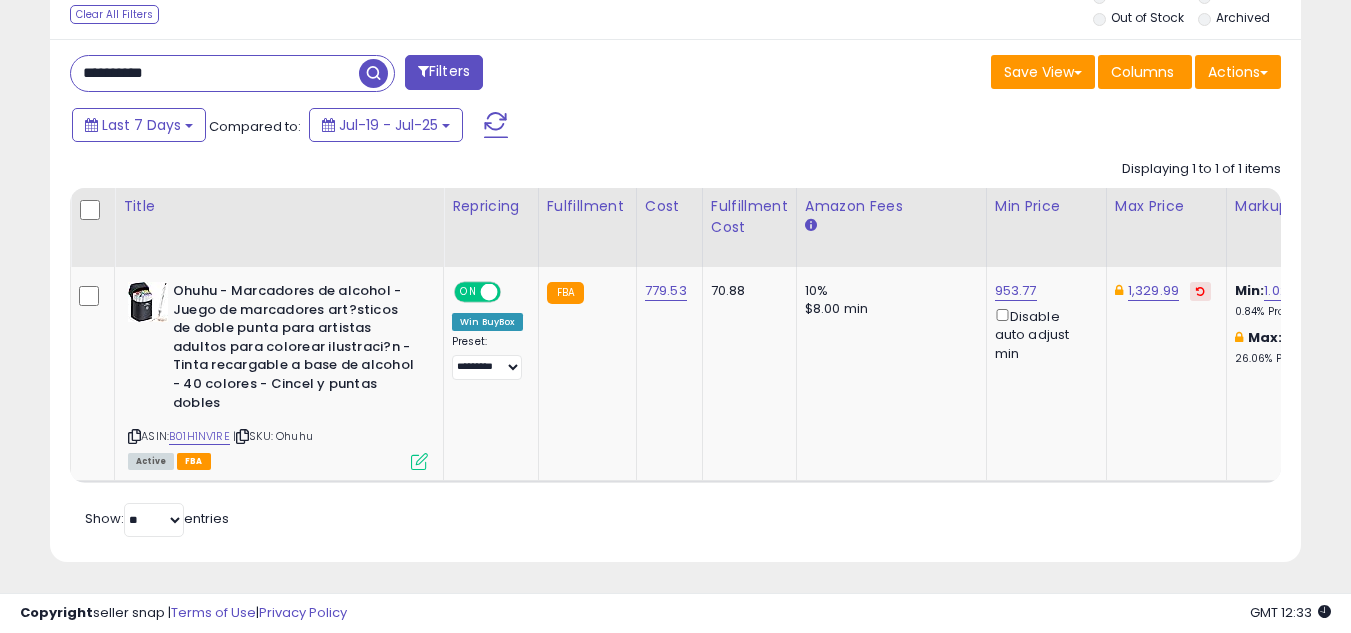drag, startPoint x: 186, startPoint y: 68, endPoint x: 11, endPoint y: 76, distance: 175.18275 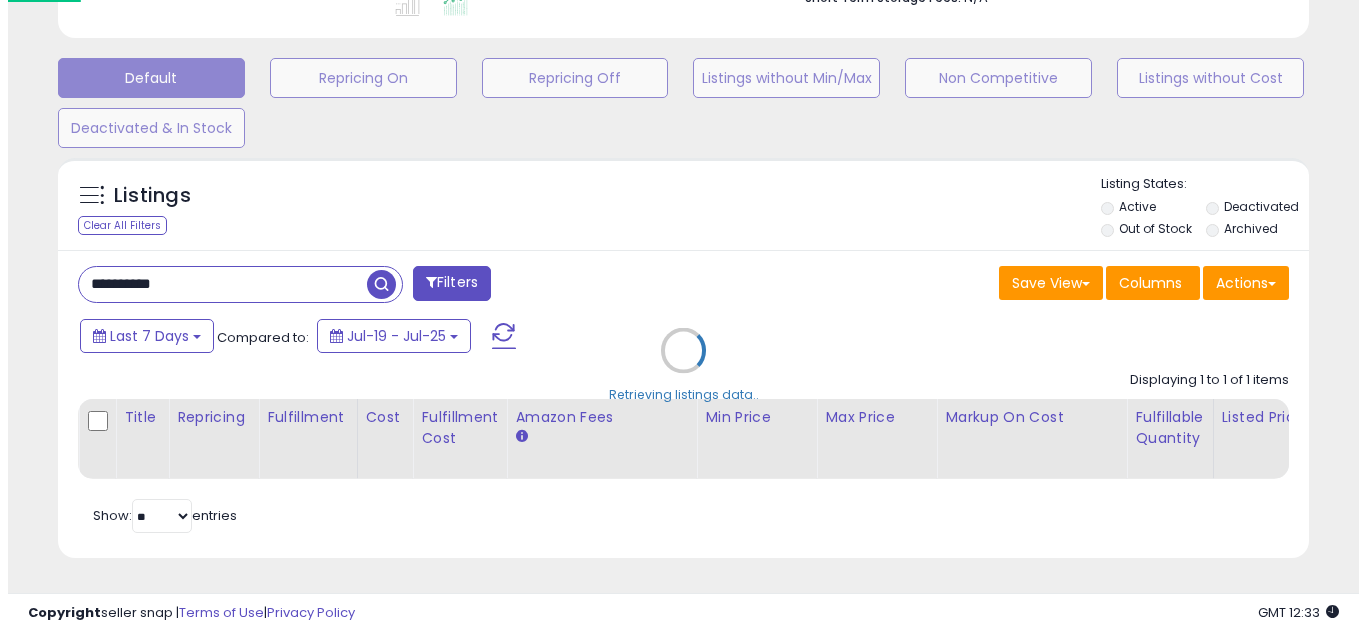 scroll, scrollTop: 587, scrollLeft: 0, axis: vertical 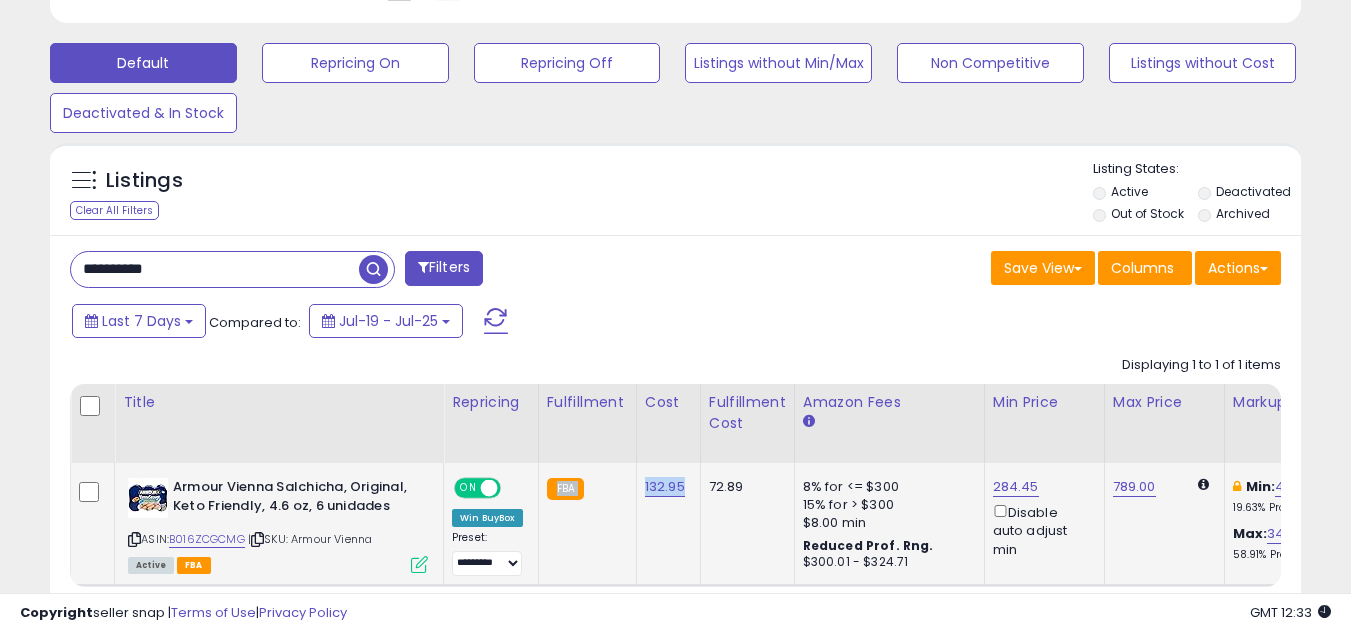 drag, startPoint x: 630, startPoint y: 500, endPoint x: 696, endPoint y: 507, distance: 66.37017 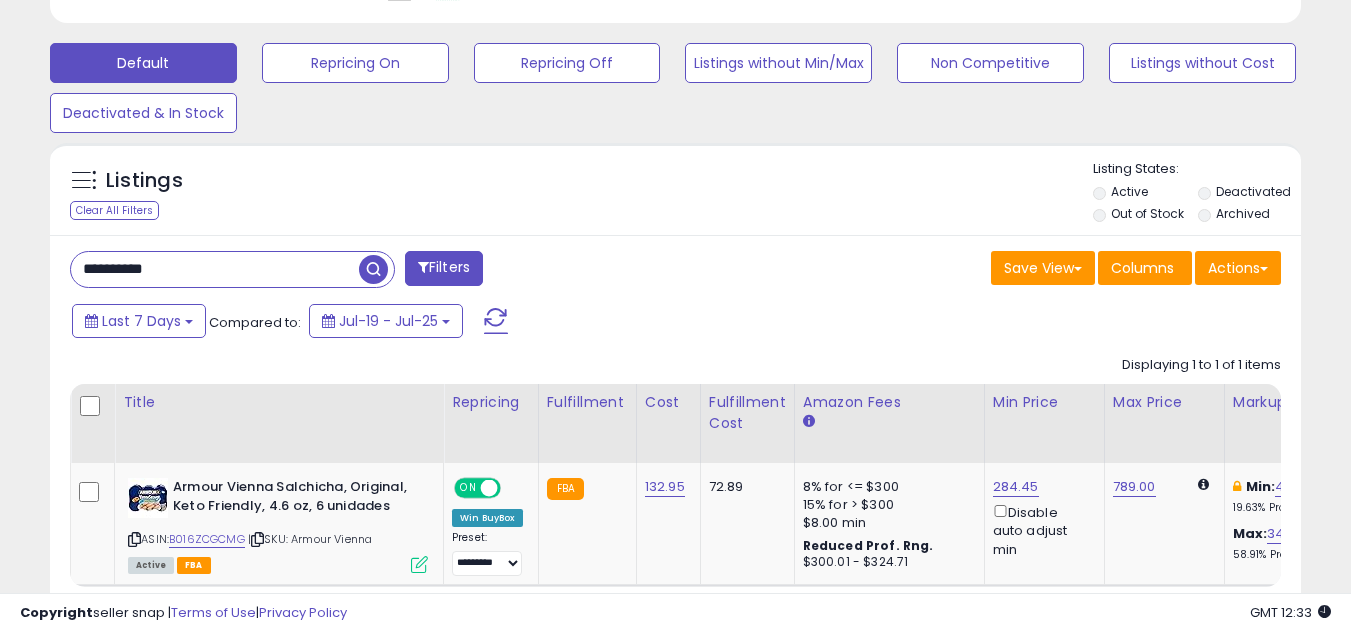click on "Listings
Clear All Filters
Listing States:" at bounding box center (675, 194) 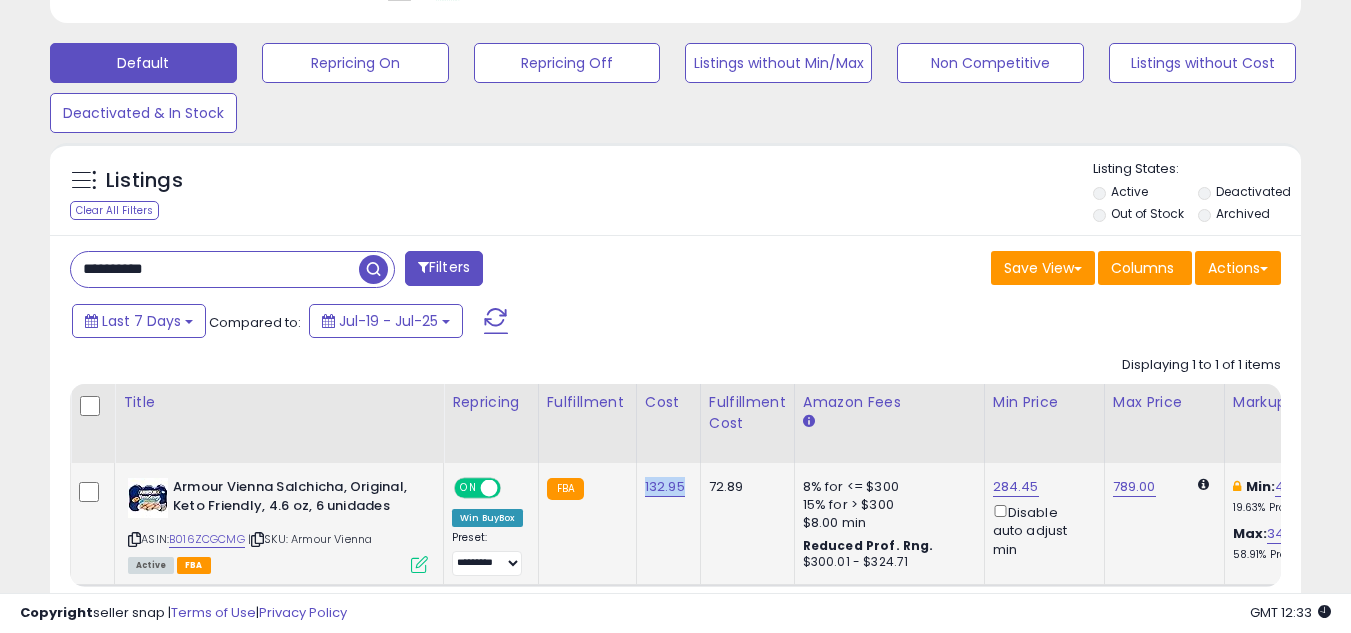 drag, startPoint x: 641, startPoint y: 497, endPoint x: 689, endPoint y: 503, distance: 48.373547 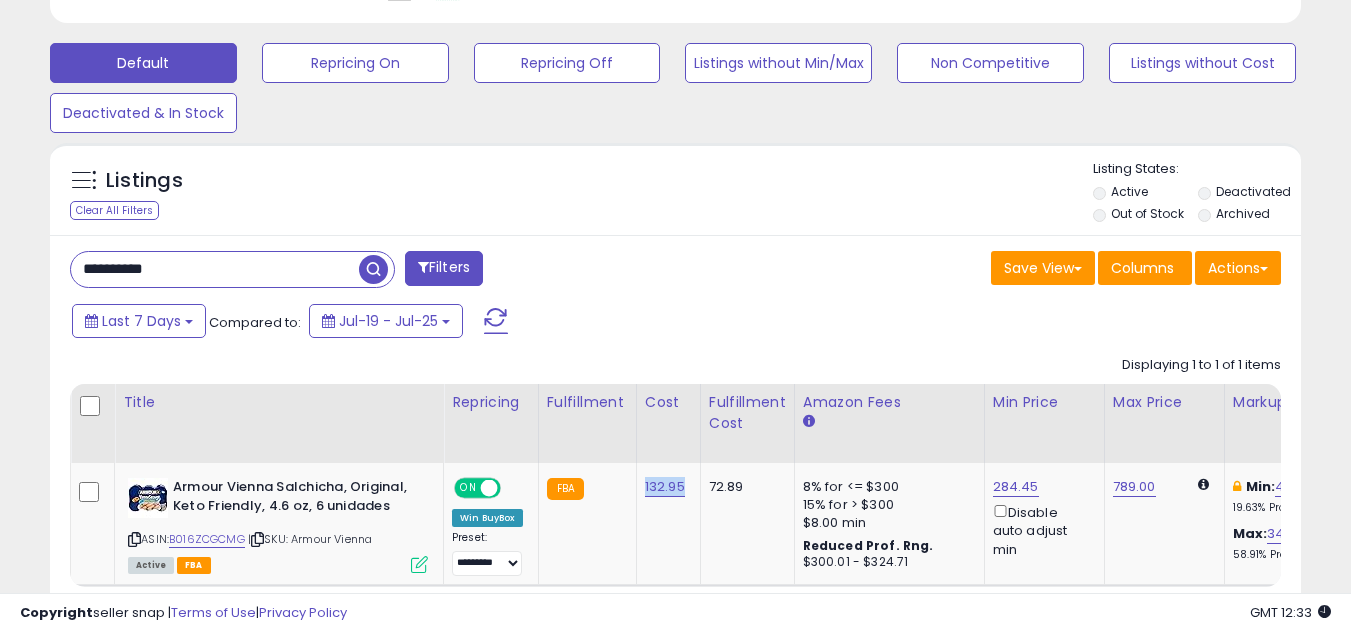 copy on "132.95" 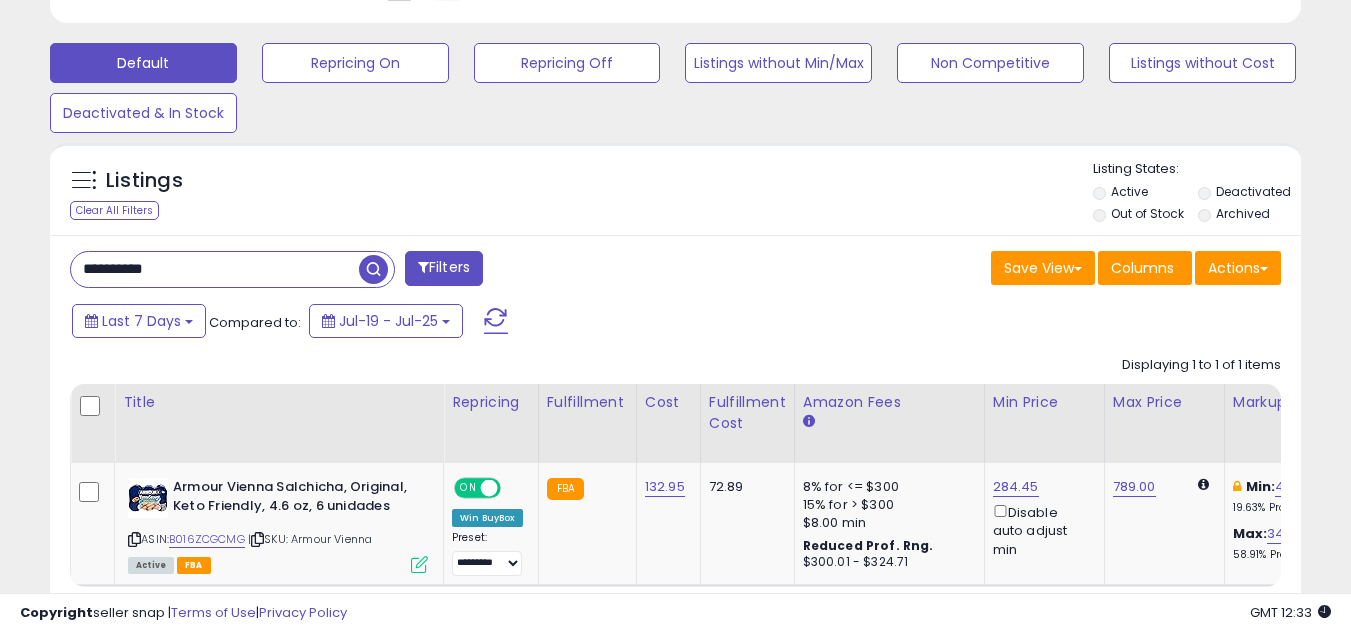click on "Amazon Fees" at bounding box center [889, 402] 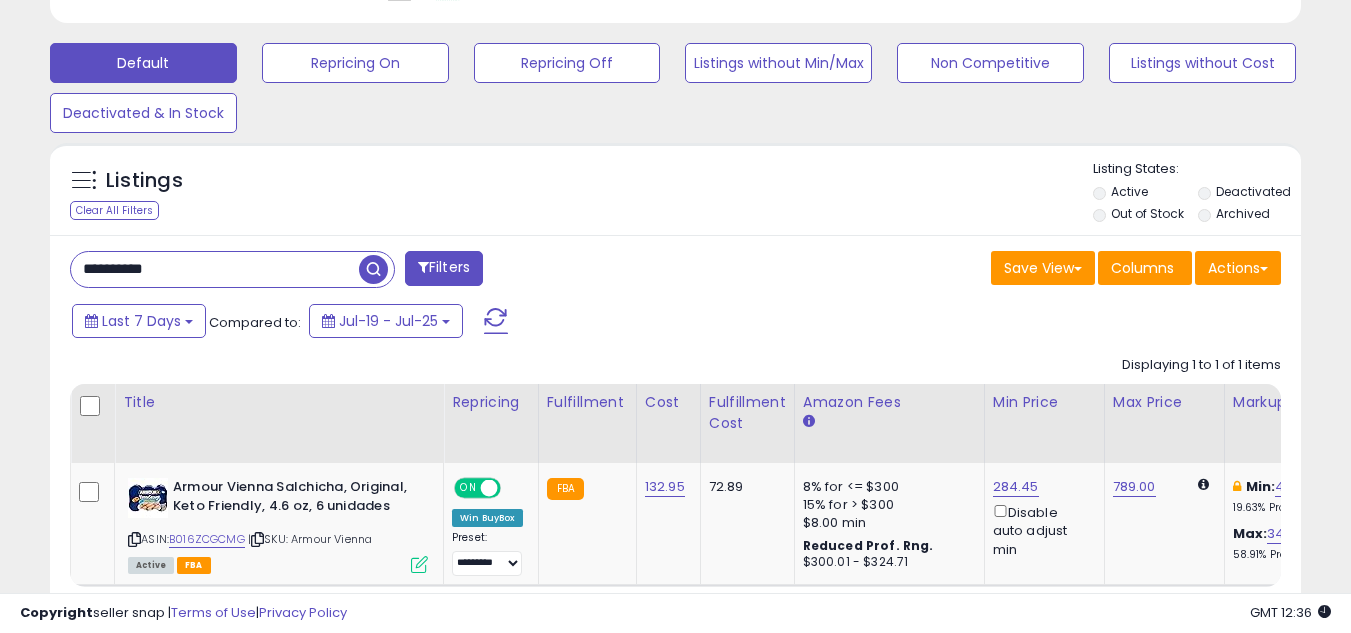 drag, startPoint x: 233, startPoint y: 270, endPoint x: 44, endPoint y: 275, distance: 189.06613 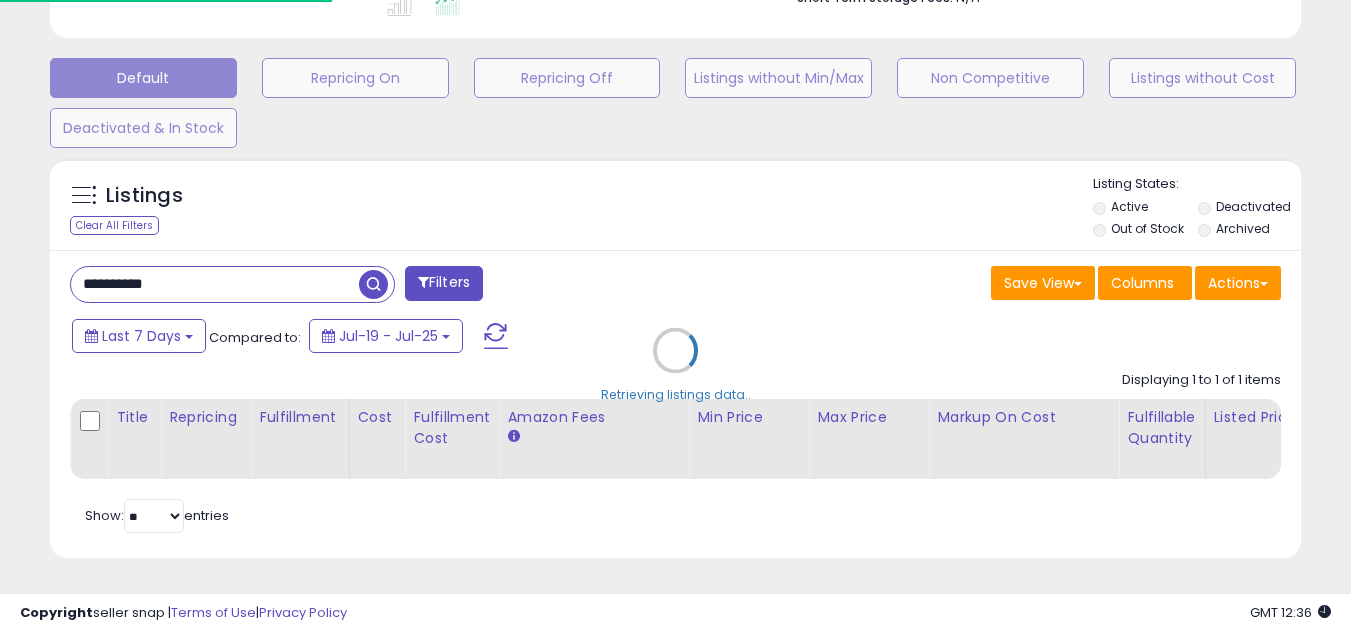 scroll, scrollTop: 410, scrollLeft: 724, axis: both 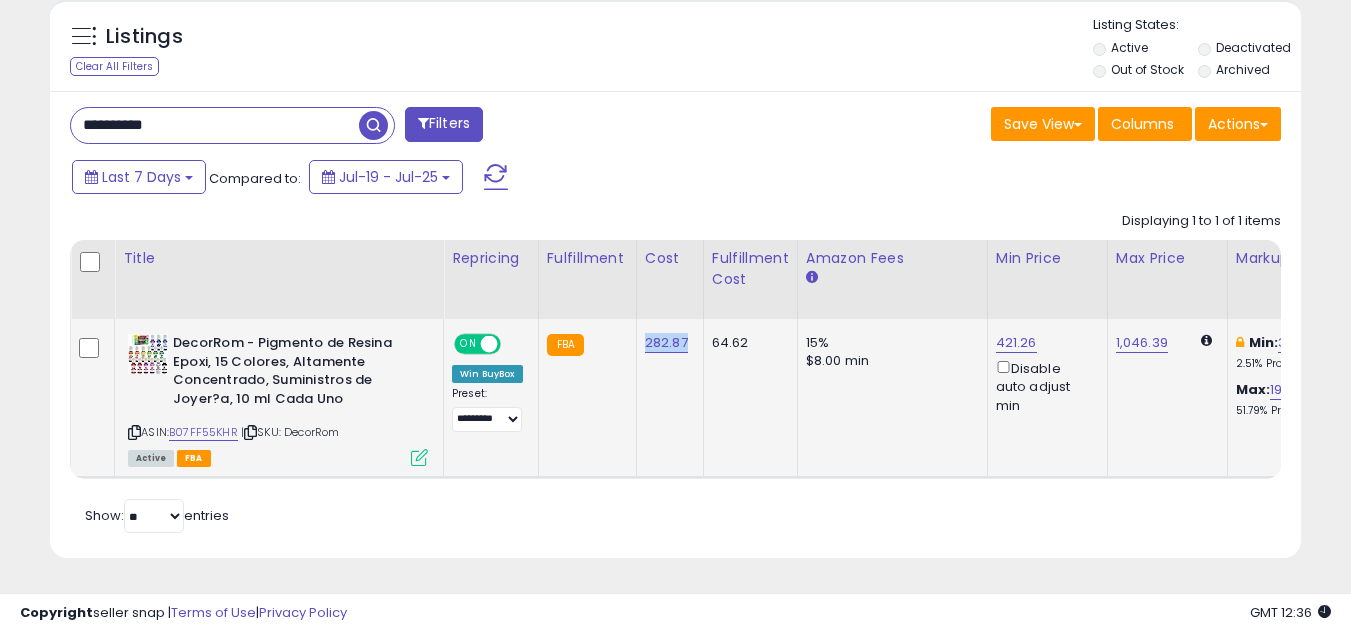 drag, startPoint x: 642, startPoint y: 341, endPoint x: 687, endPoint y: 345, distance: 45.17743 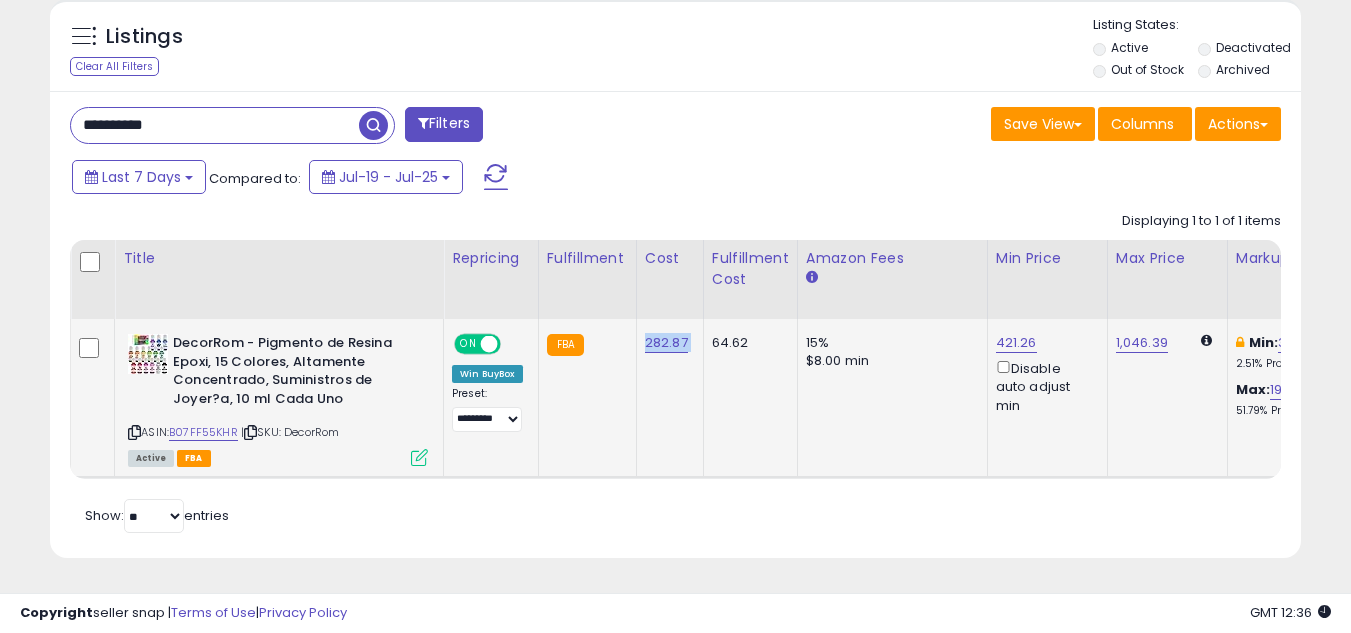 drag, startPoint x: 640, startPoint y: 358, endPoint x: 708, endPoint y: 362, distance: 68.117546 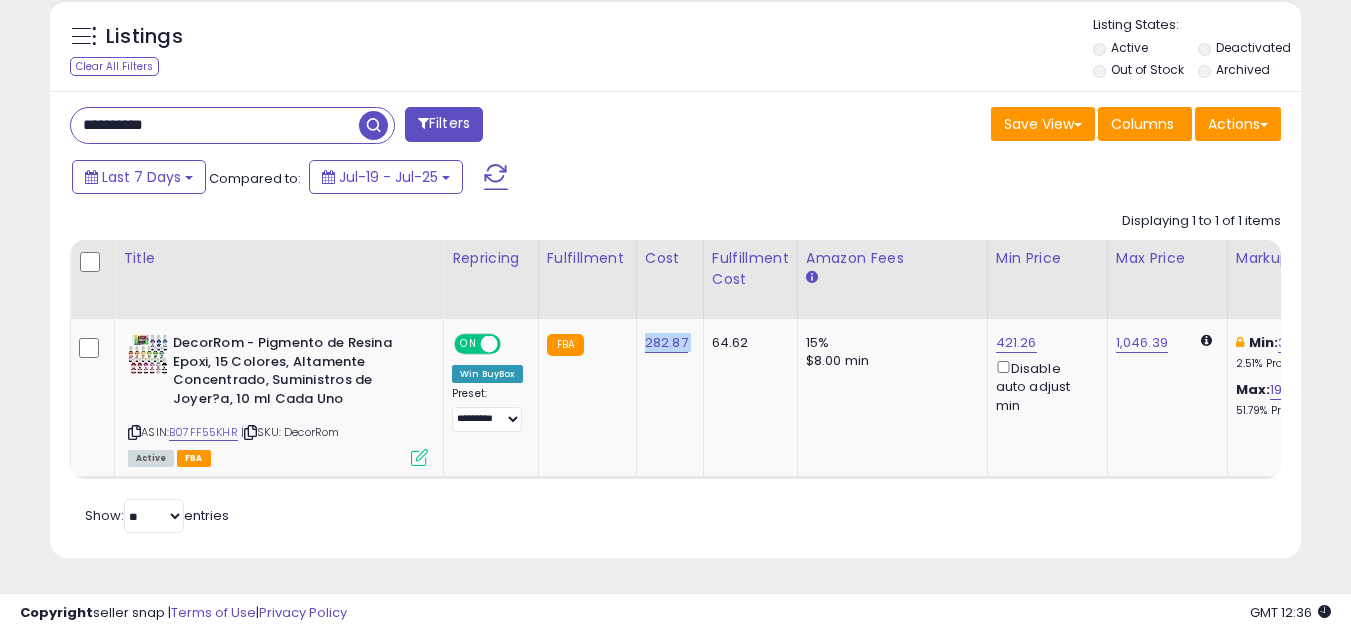 copy on "282.87" 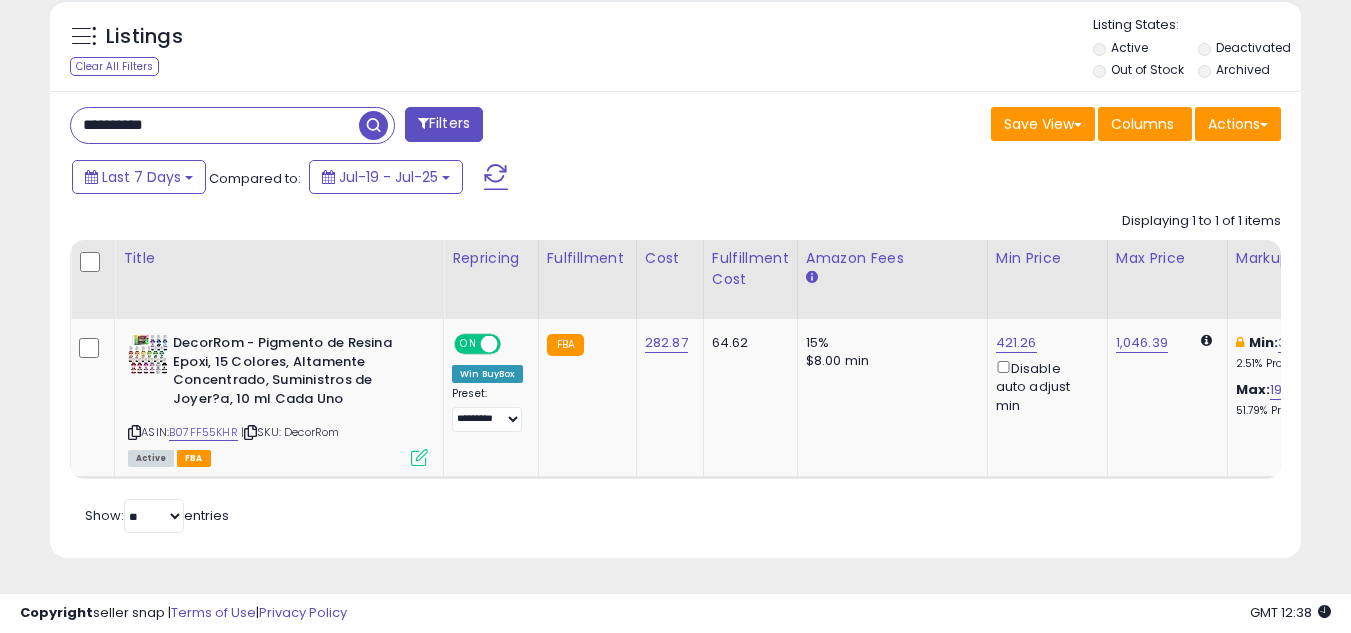 drag, startPoint x: 279, startPoint y: 111, endPoint x: 54, endPoint y: 85, distance: 226.49724 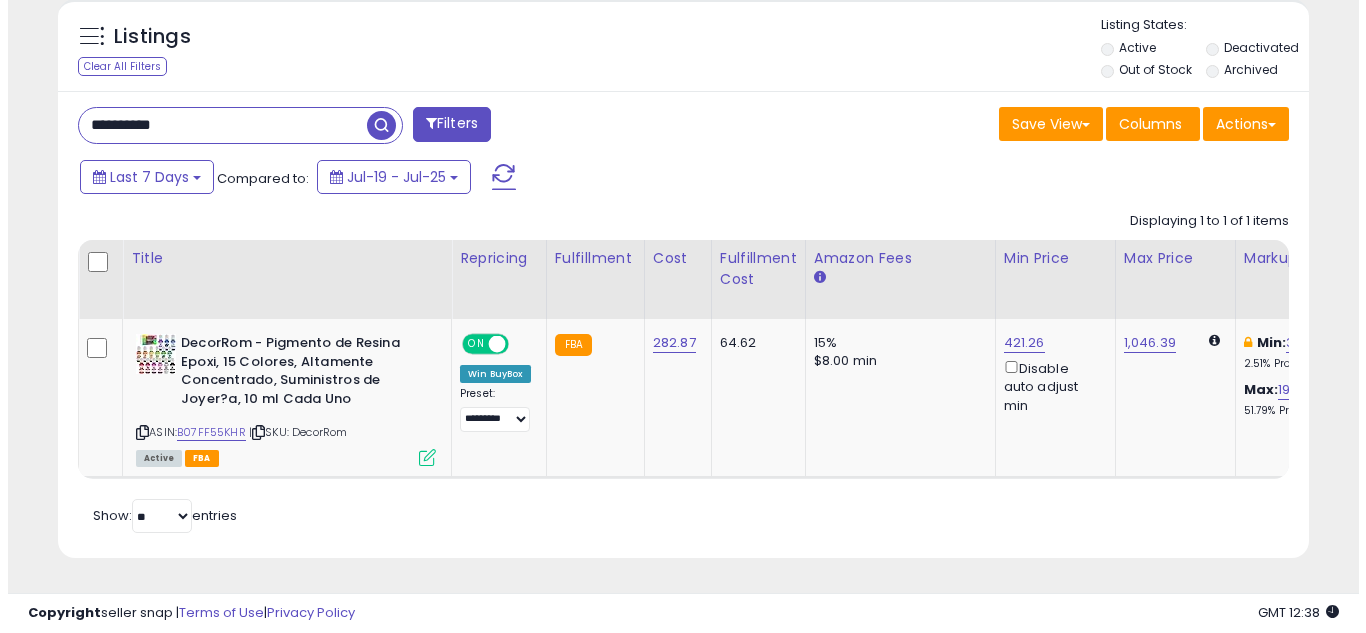 scroll, scrollTop: 587, scrollLeft: 0, axis: vertical 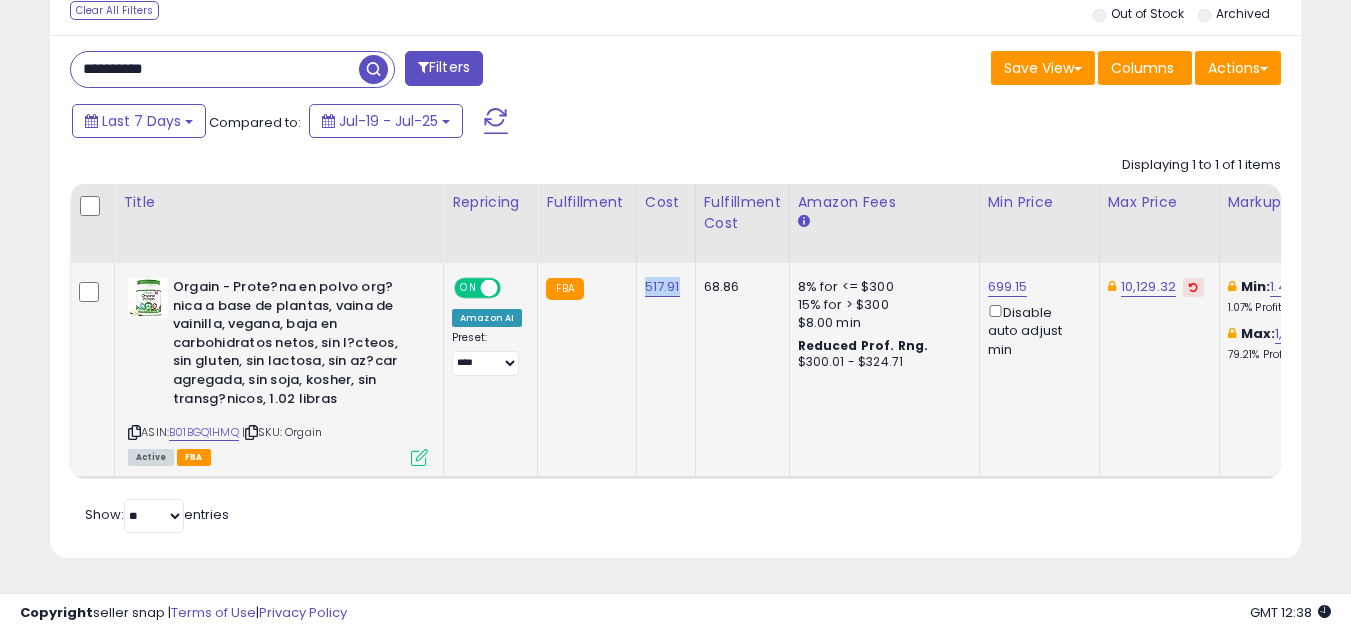 drag, startPoint x: 639, startPoint y: 284, endPoint x: 681, endPoint y: 284, distance: 42 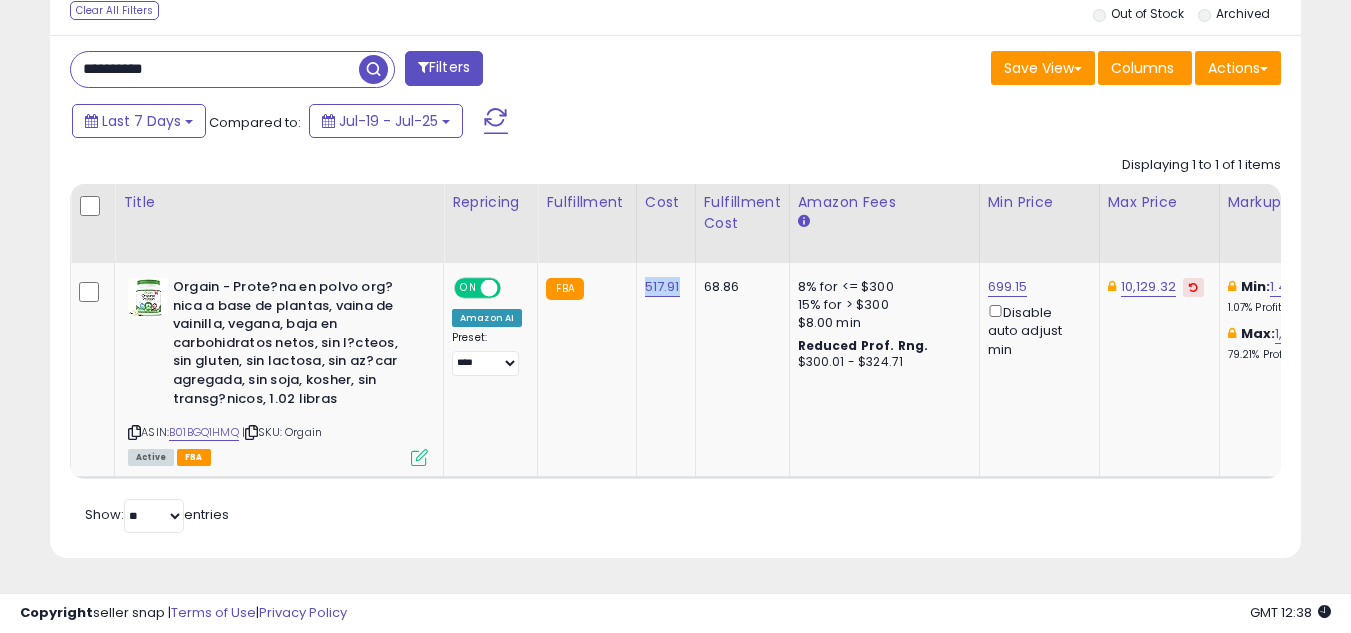 copy on "517.91" 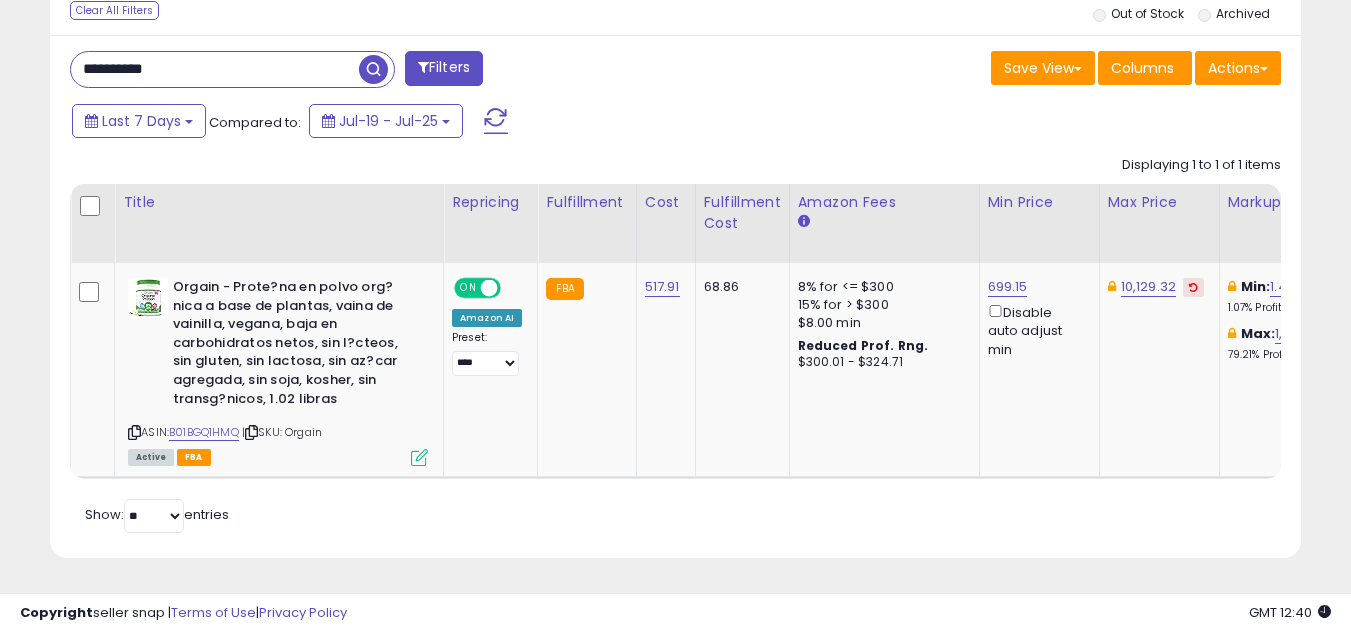 drag, startPoint x: 246, startPoint y: 66, endPoint x: 68, endPoint y: 65, distance: 178.0028 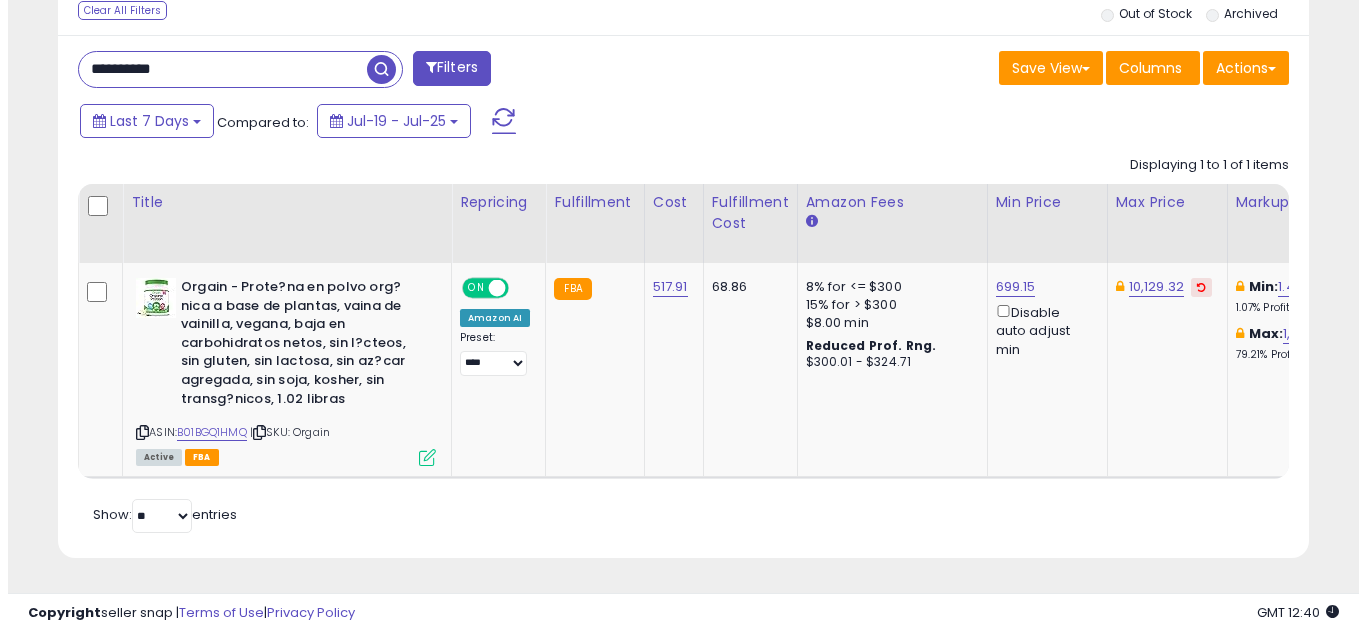 scroll, scrollTop: 587, scrollLeft: 0, axis: vertical 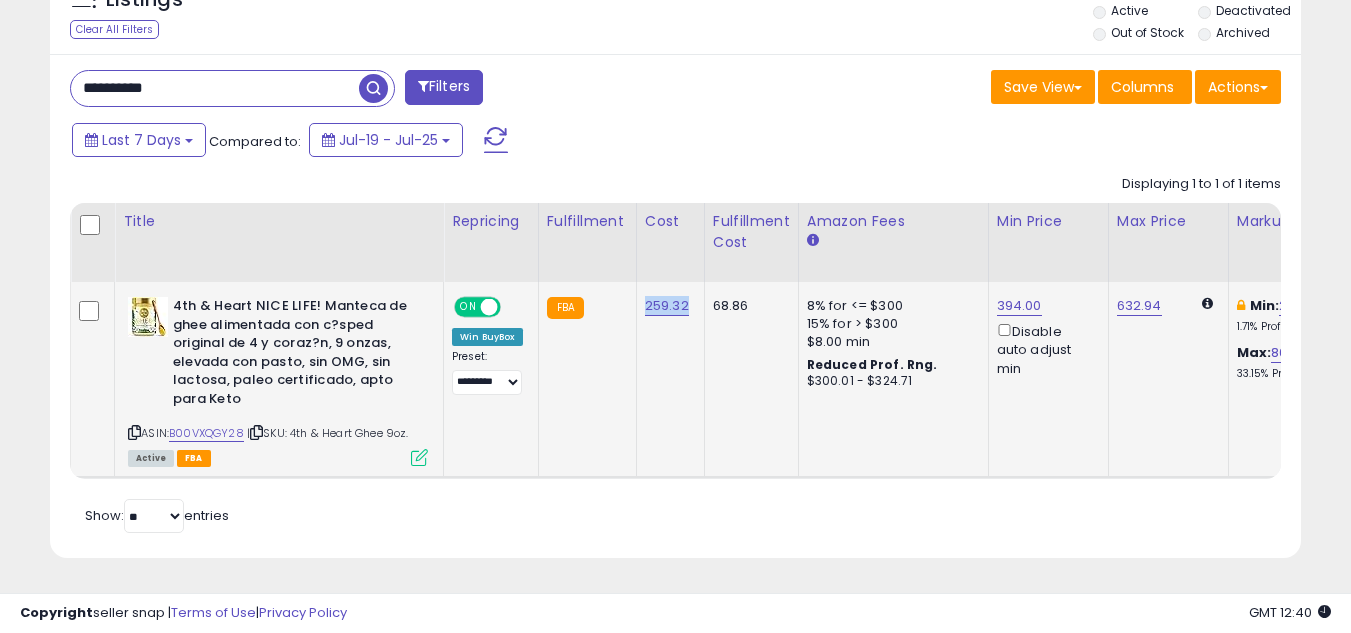 drag, startPoint x: 643, startPoint y: 321, endPoint x: 689, endPoint y: 324, distance: 46.09772 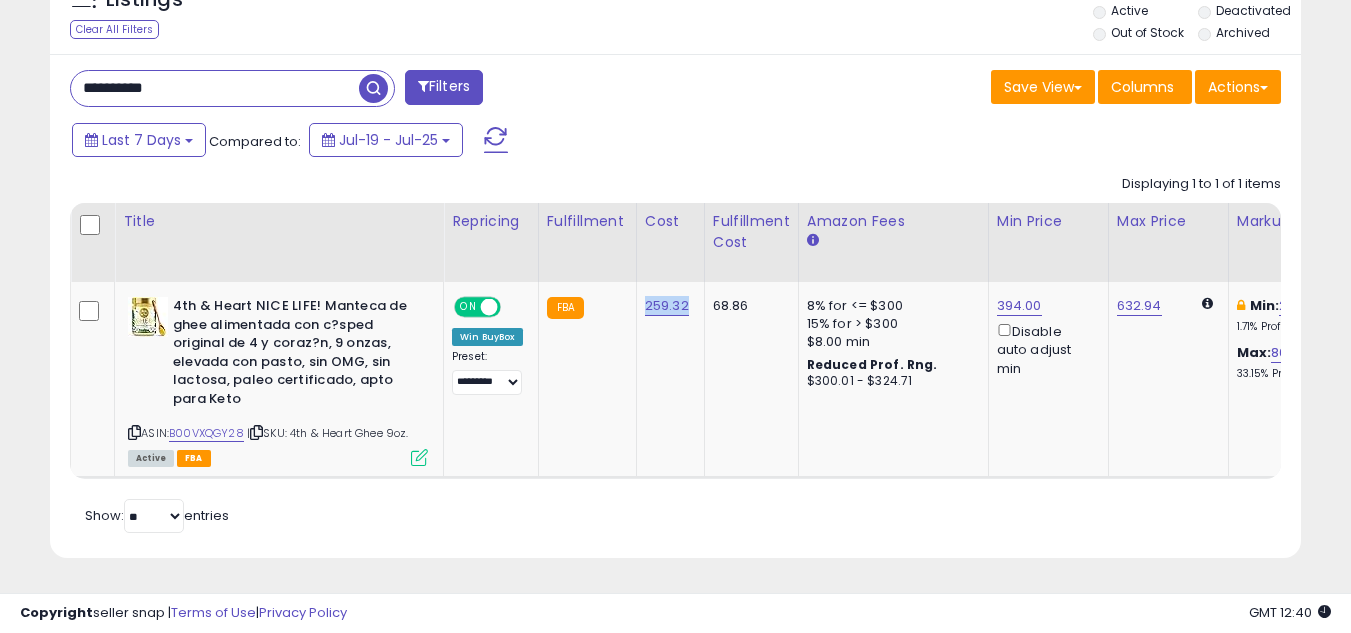 copy on "259.32" 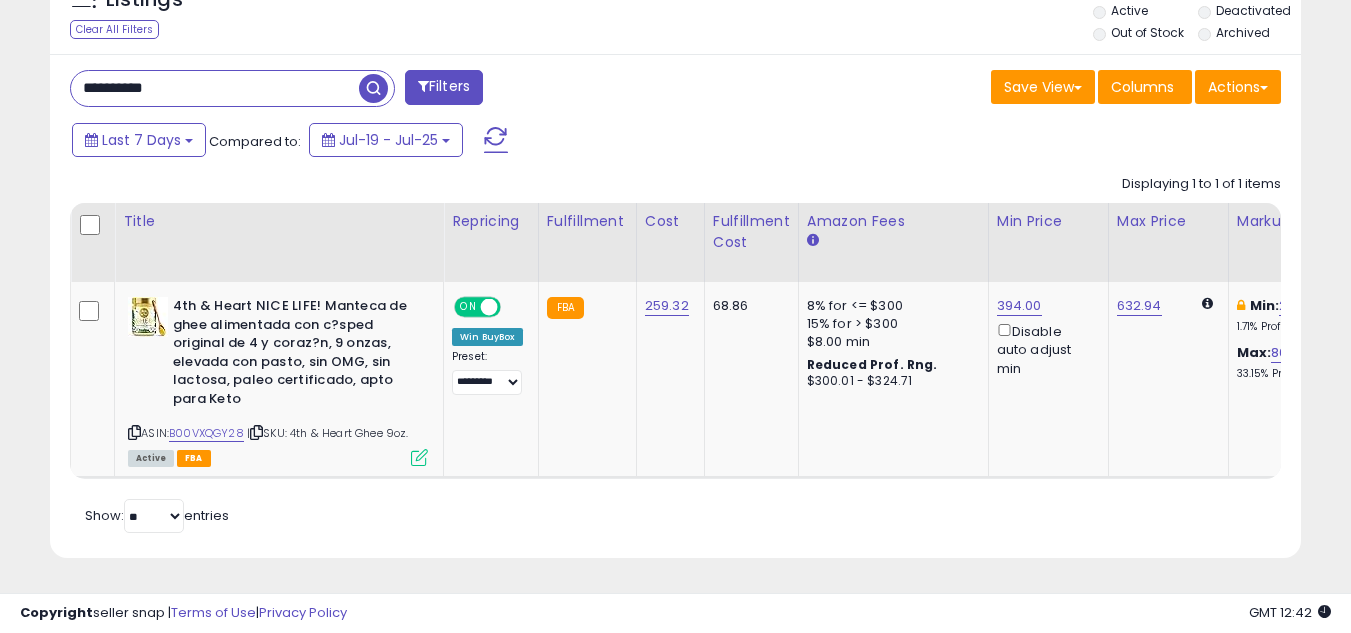 drag, startPoint x: 220, startPoint y: 44, endPoint x: 223, endPoint y: 68, distance: 24.186773 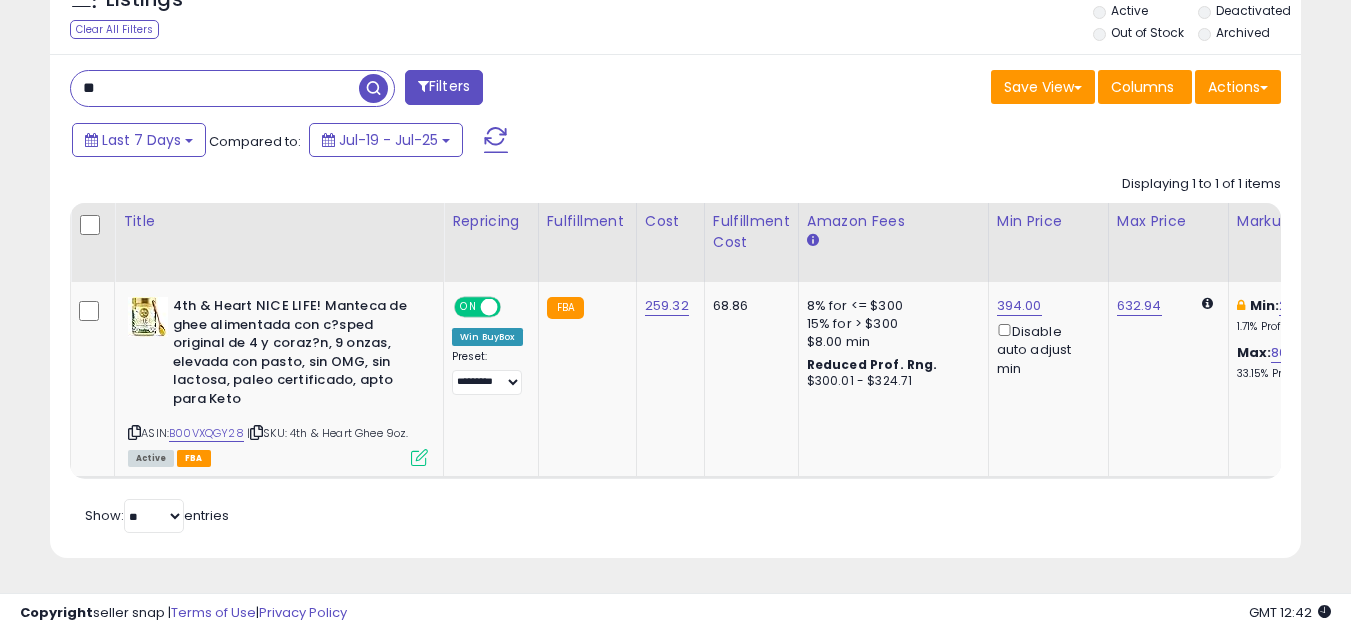 type on "*" 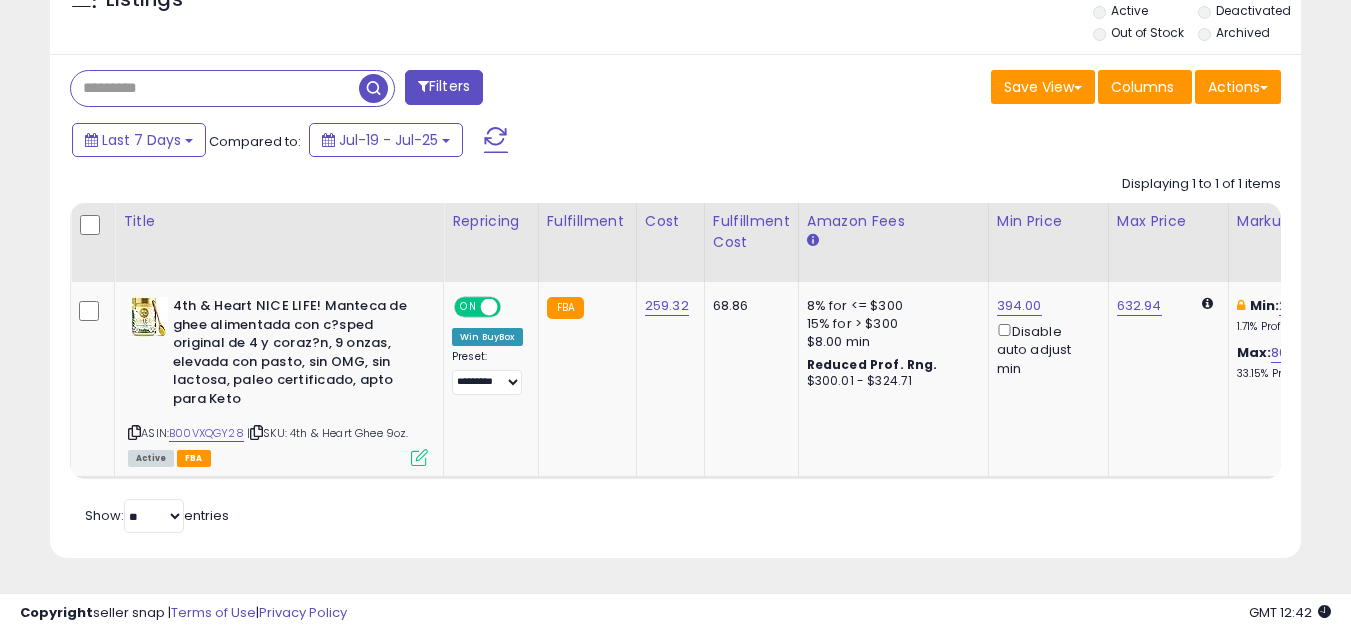 paste on "**********" 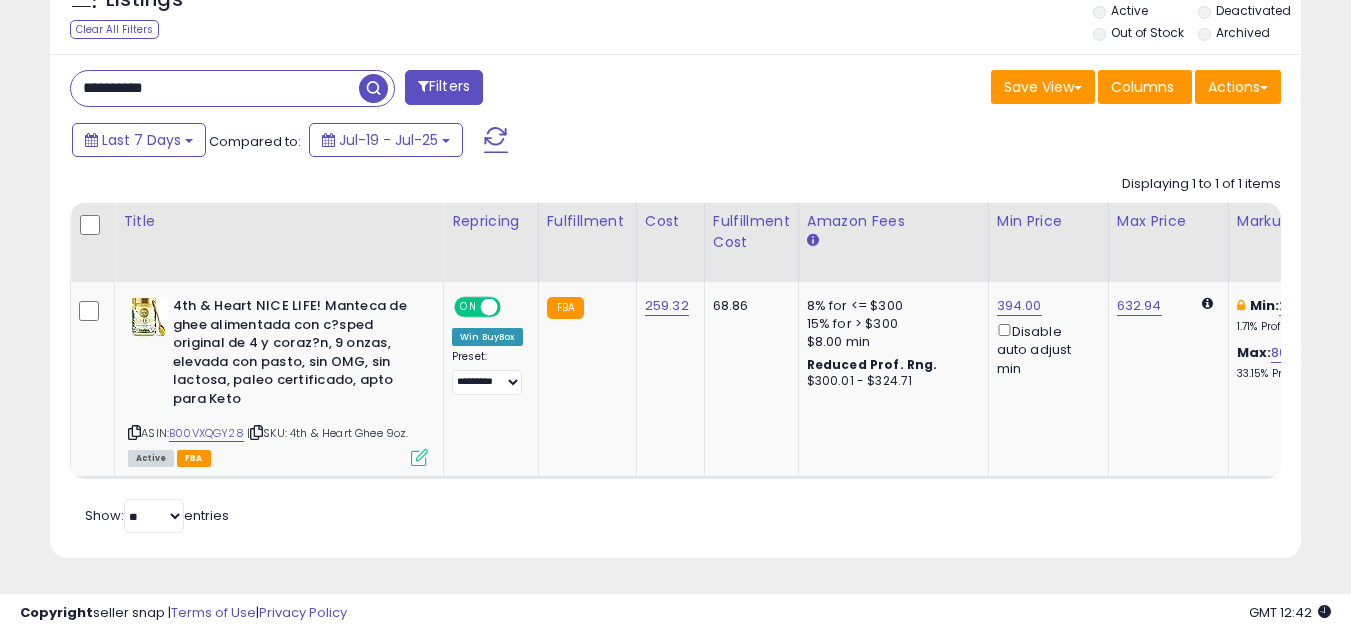 scroll, scrollTop: 999590, scrollLeft: 999267, axis: both 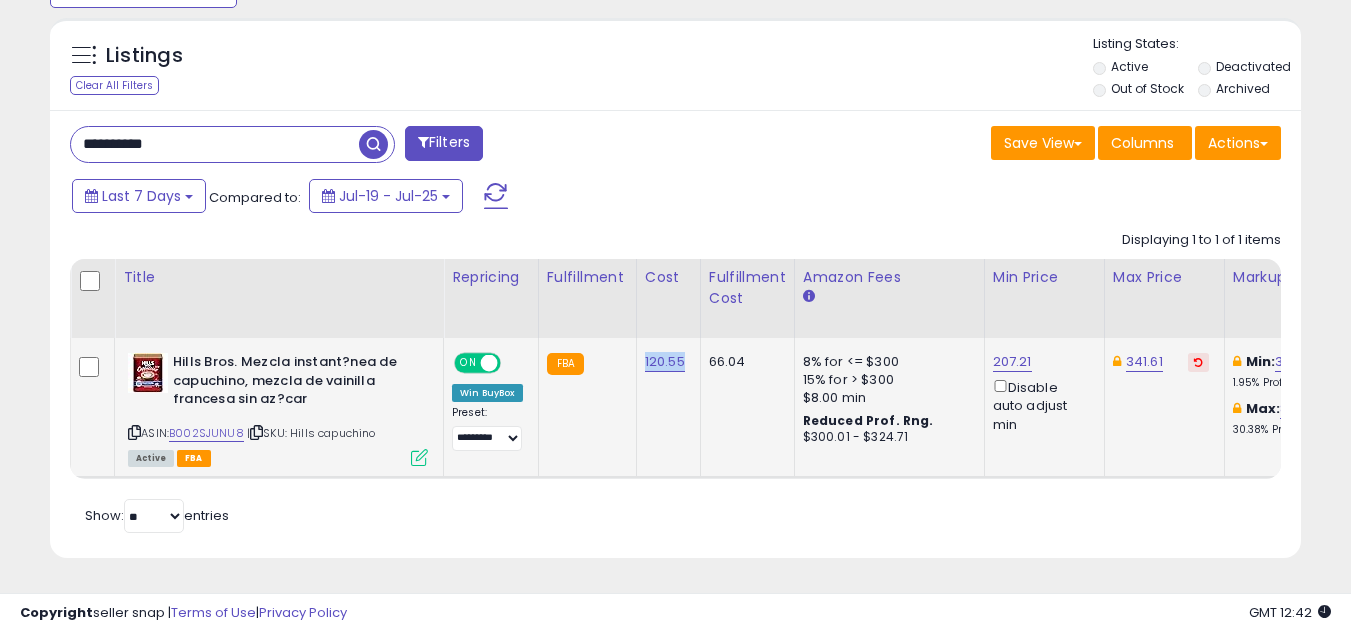 drag, startPoint x: 638, startPoint y: 363, endPoint x: 693, endPoint y: 370, distance: 55.443665 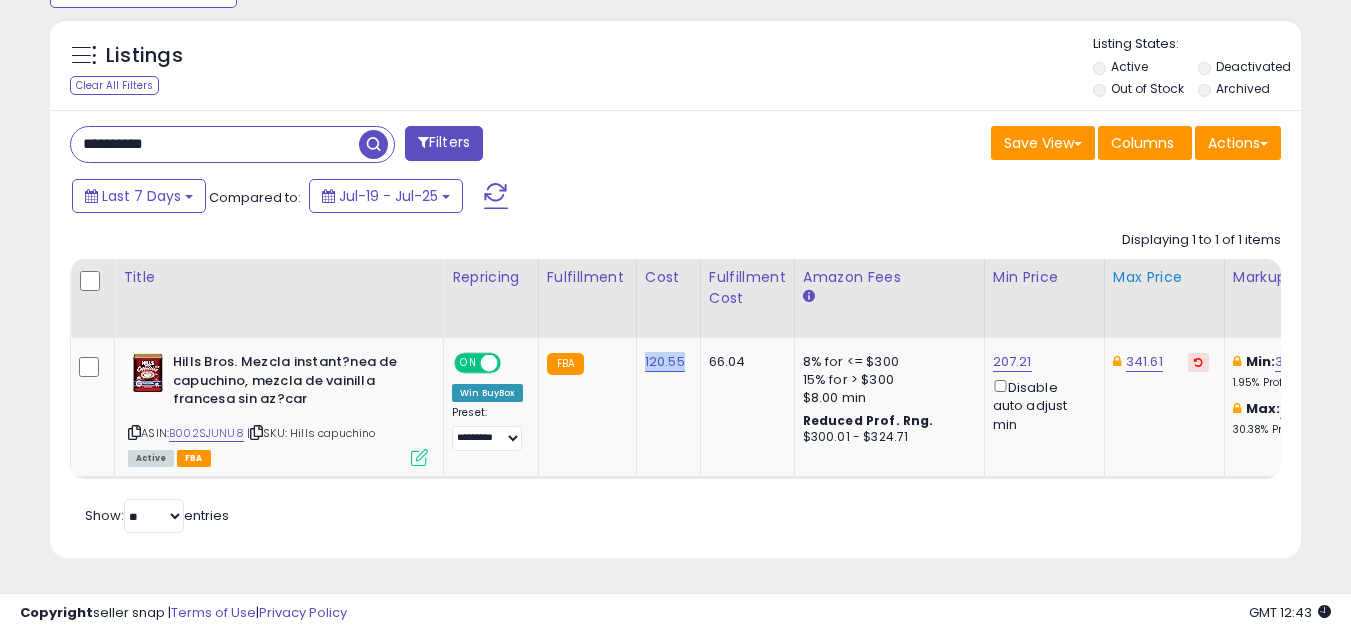 copy on "120.55" 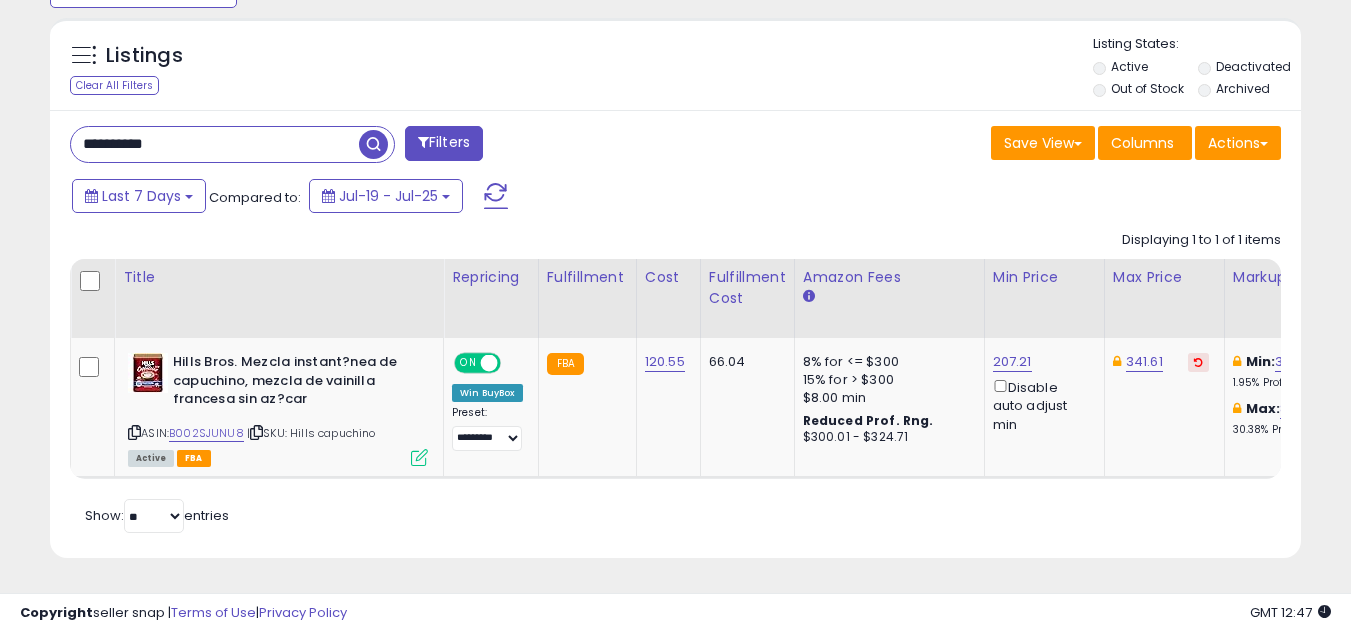 drag, startPoint x: 198, startPoint y: 121, endPoint x: 84, endPoint y: 100, distance: 115.918076 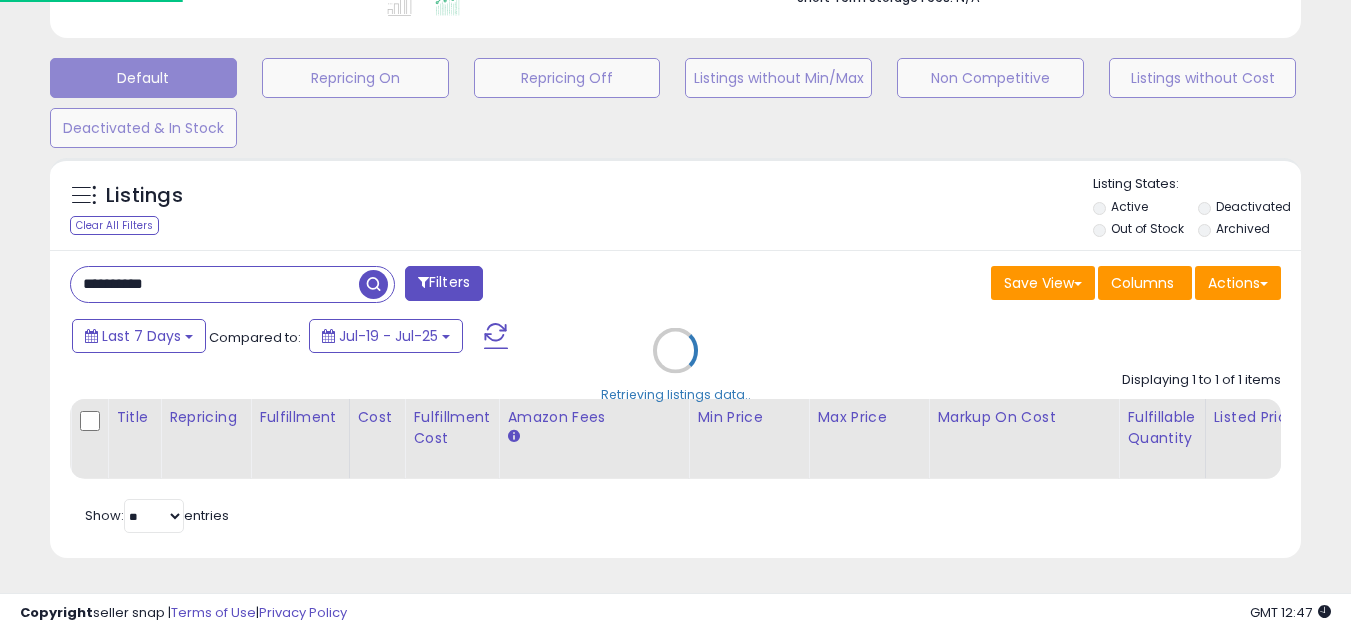 scroll, scrollTop: 999590, scrollLeft: 999267, axis: both 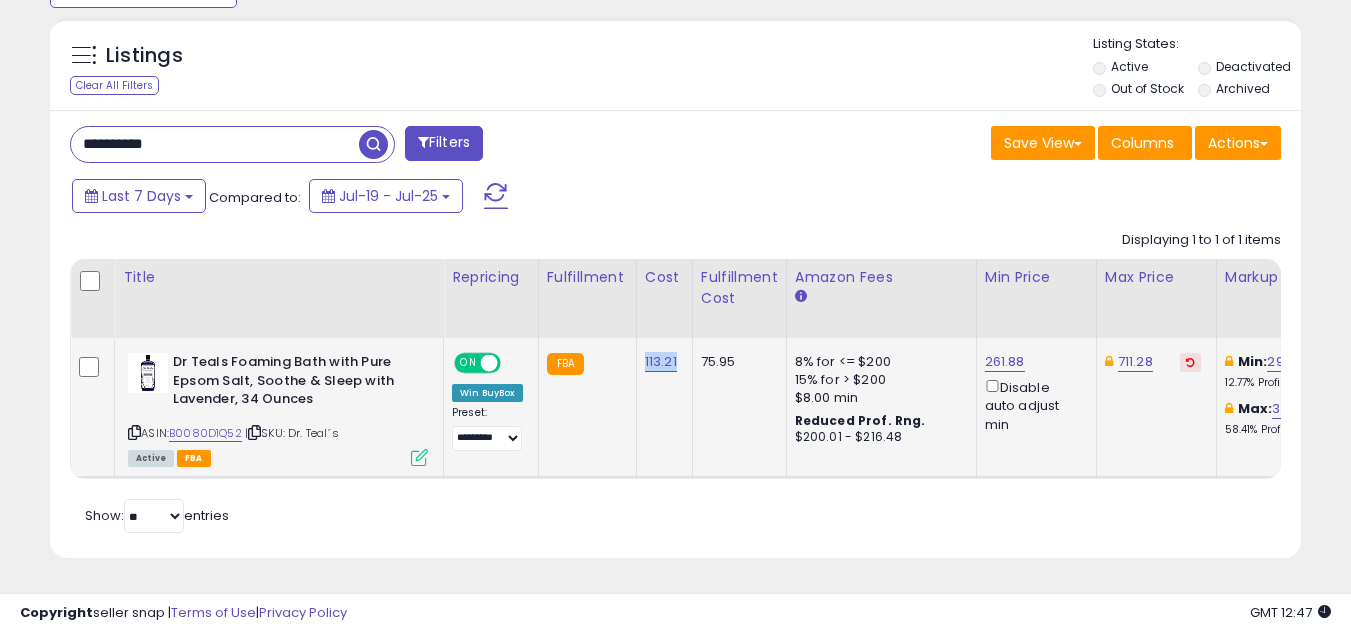 drag, startPoint x: 637, startPoint y: 363, endPoint x: 677, endPoint y: 361, distance: 40.04997 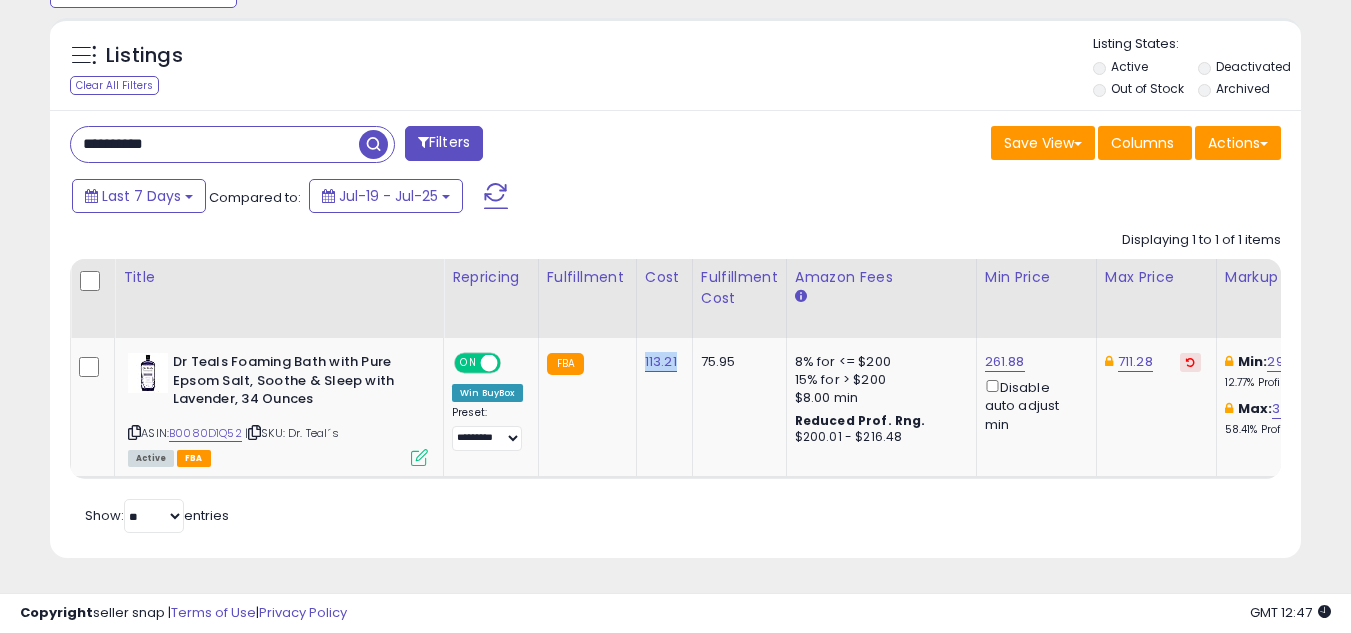 copy on "113.21" 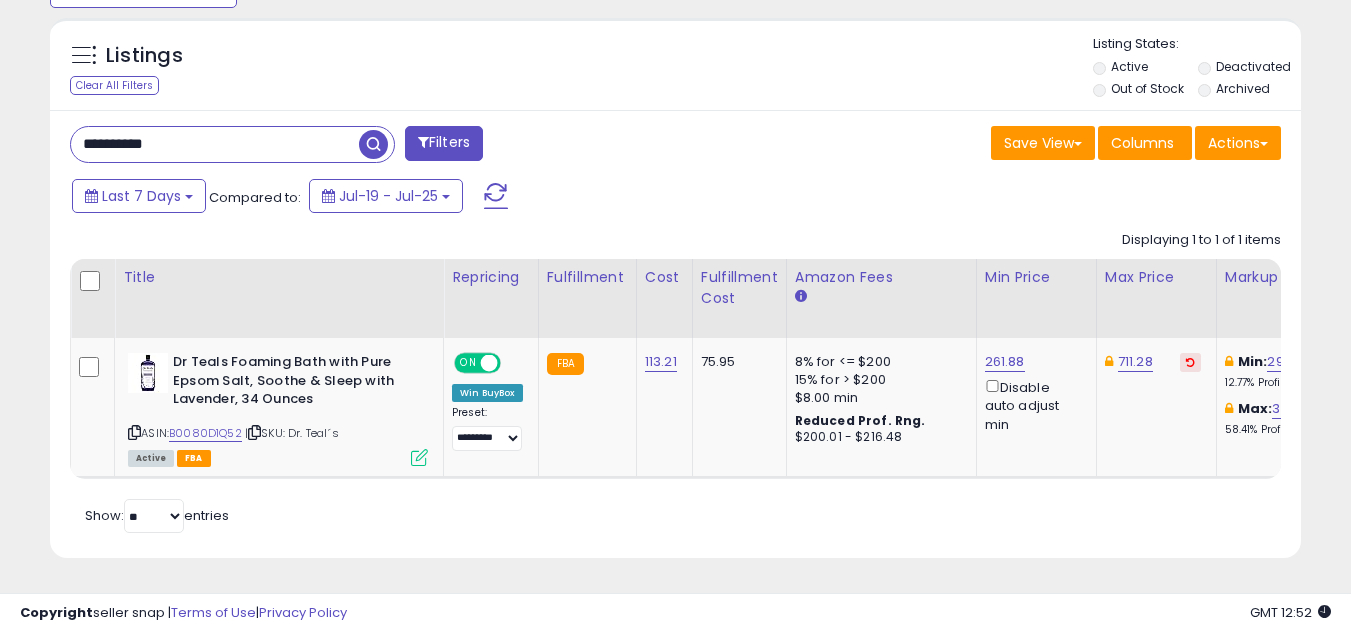 drag, startPoint x: 258, startPoint y: 137, endPoint x: 60, endPoint y: 139, distance: 198.0101 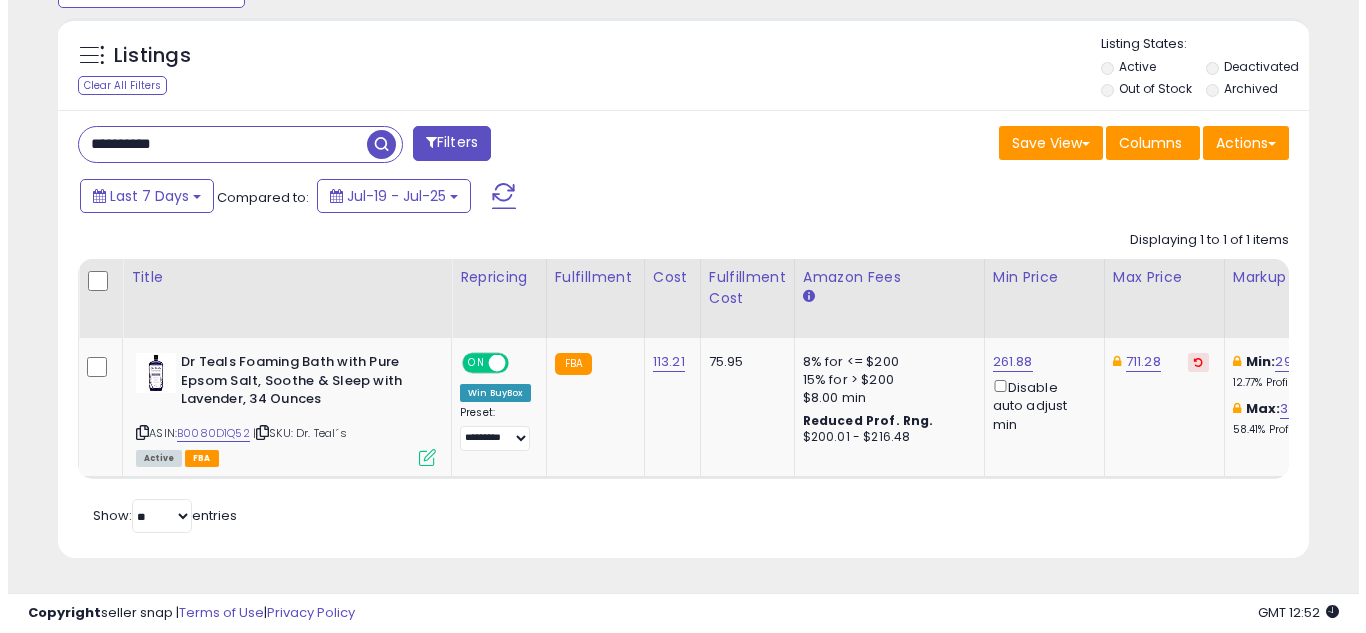 scroll, scrollTop: 587, scrollLeft: 0, axis: vertical 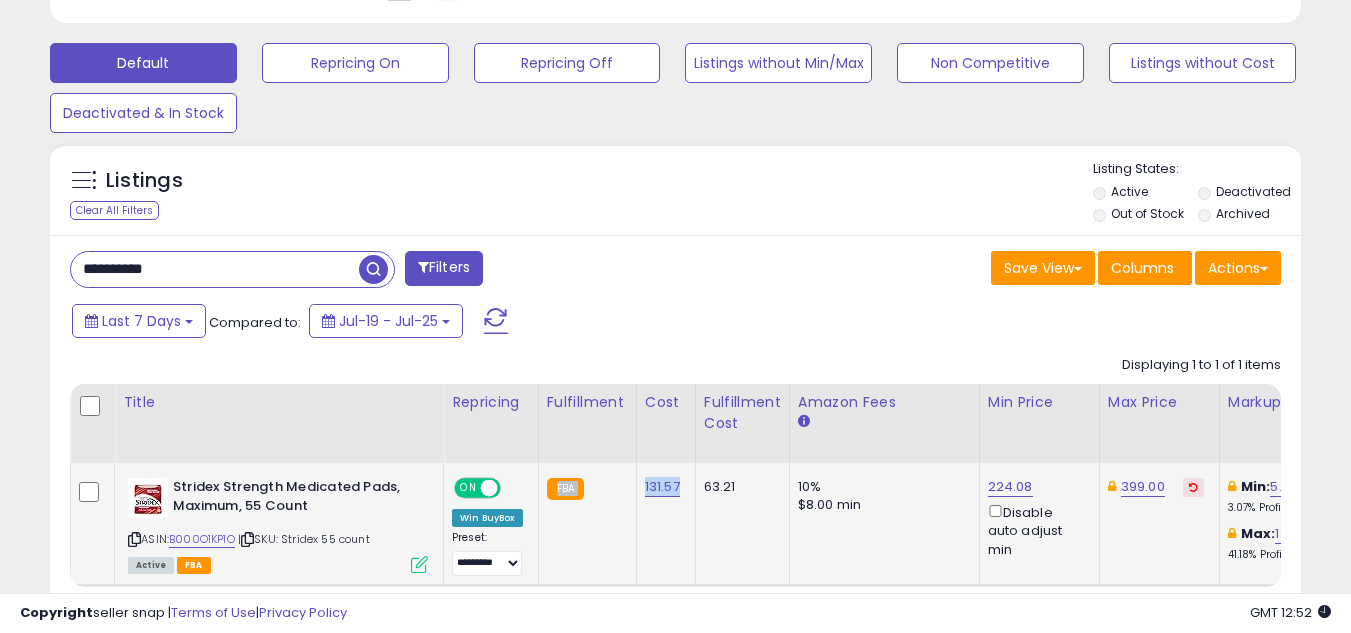 drag, startPoint x: 631, startPoint y: 507, endPoint x: 688, endPoint y: 505, distance: 57.035076 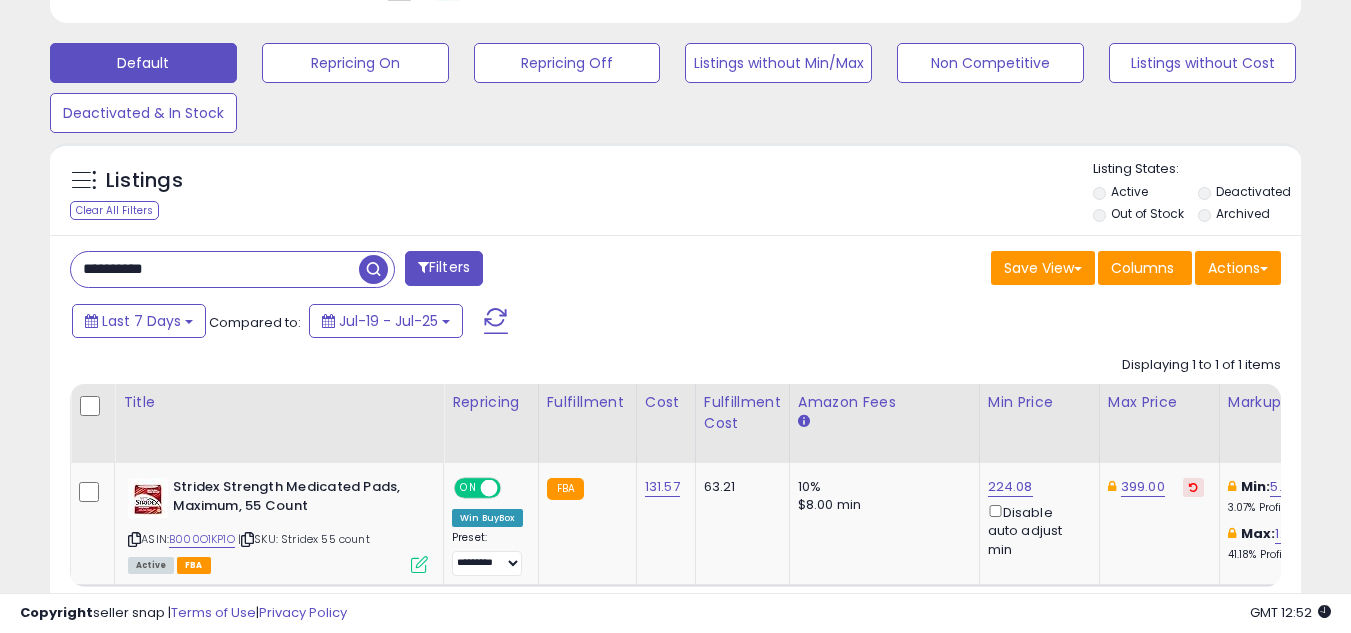 click on "**********" at bounding box center (365, 271) 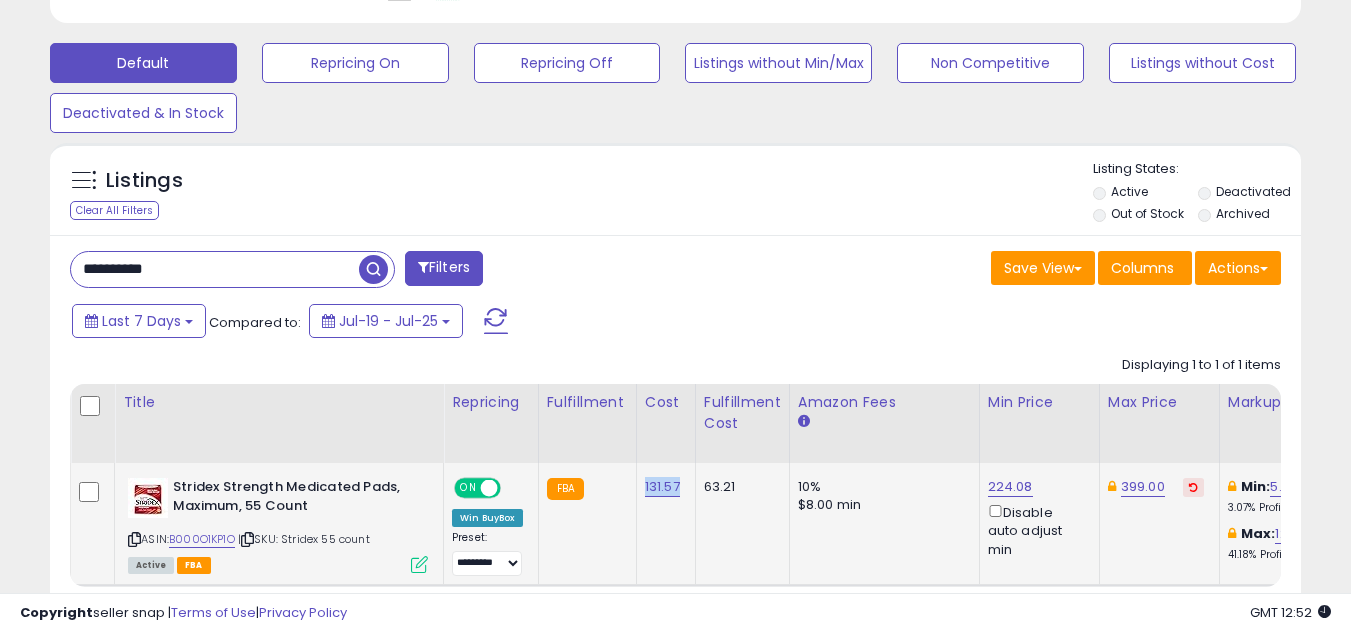 drag, startPoint x: 647, startPoint y: 499, endPoint x: 683, endPoint y: 500, distance: 36.013885 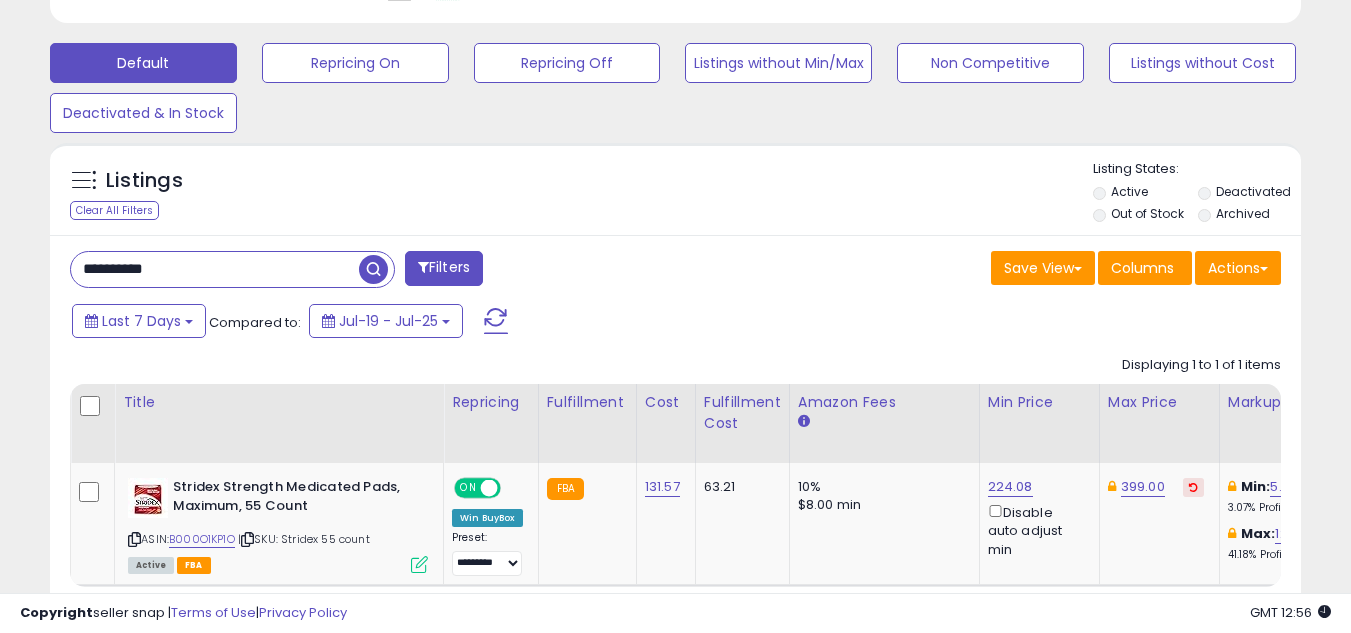drag, startPoint x: 170, startPoint y: 275, endPoint x: 86, endPoint y: 263, distance: 84.85281 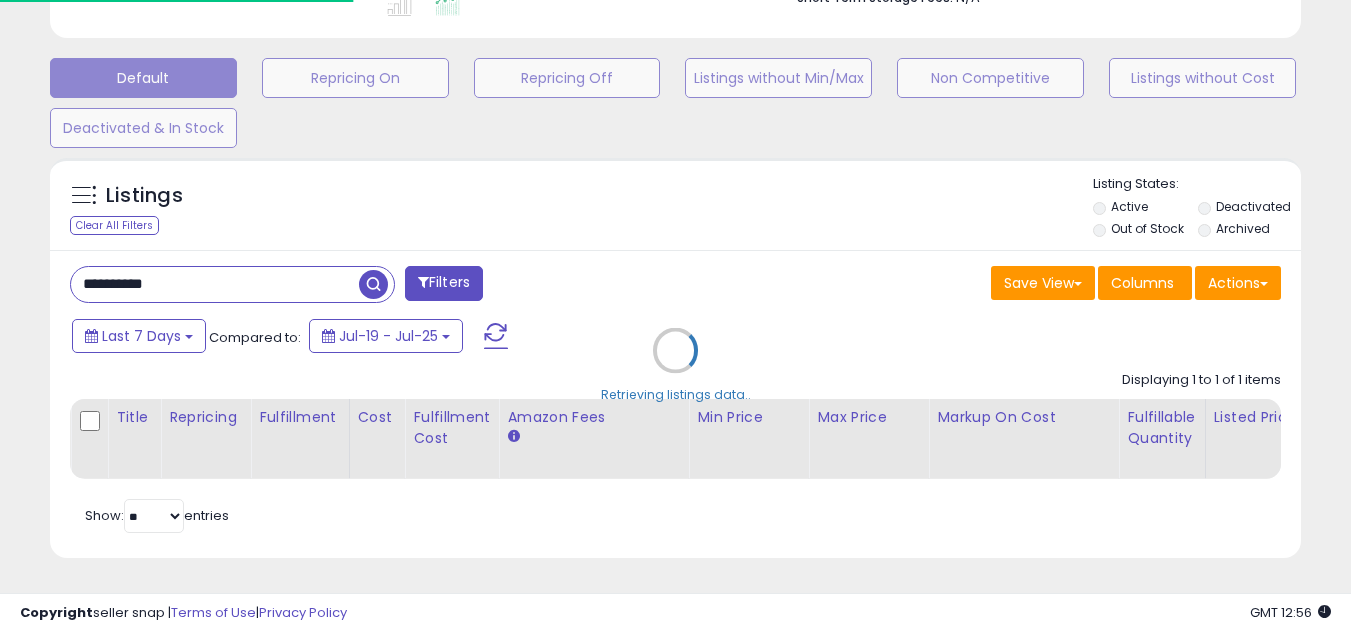 scroll, scrollTop: 410, scrollLeft: 724, axis: both 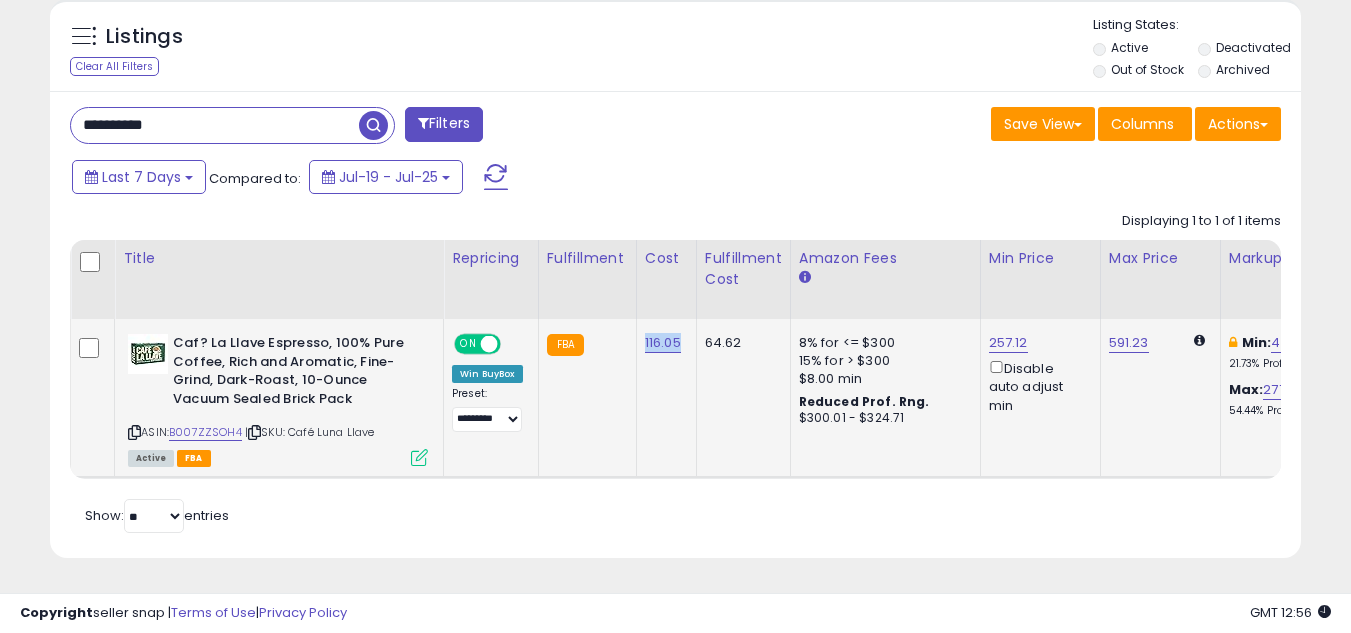 drag, startPoint x: 641, startPoint y: 341, endPoint x: 687, endPoint y: 346, distance: 46.270943 